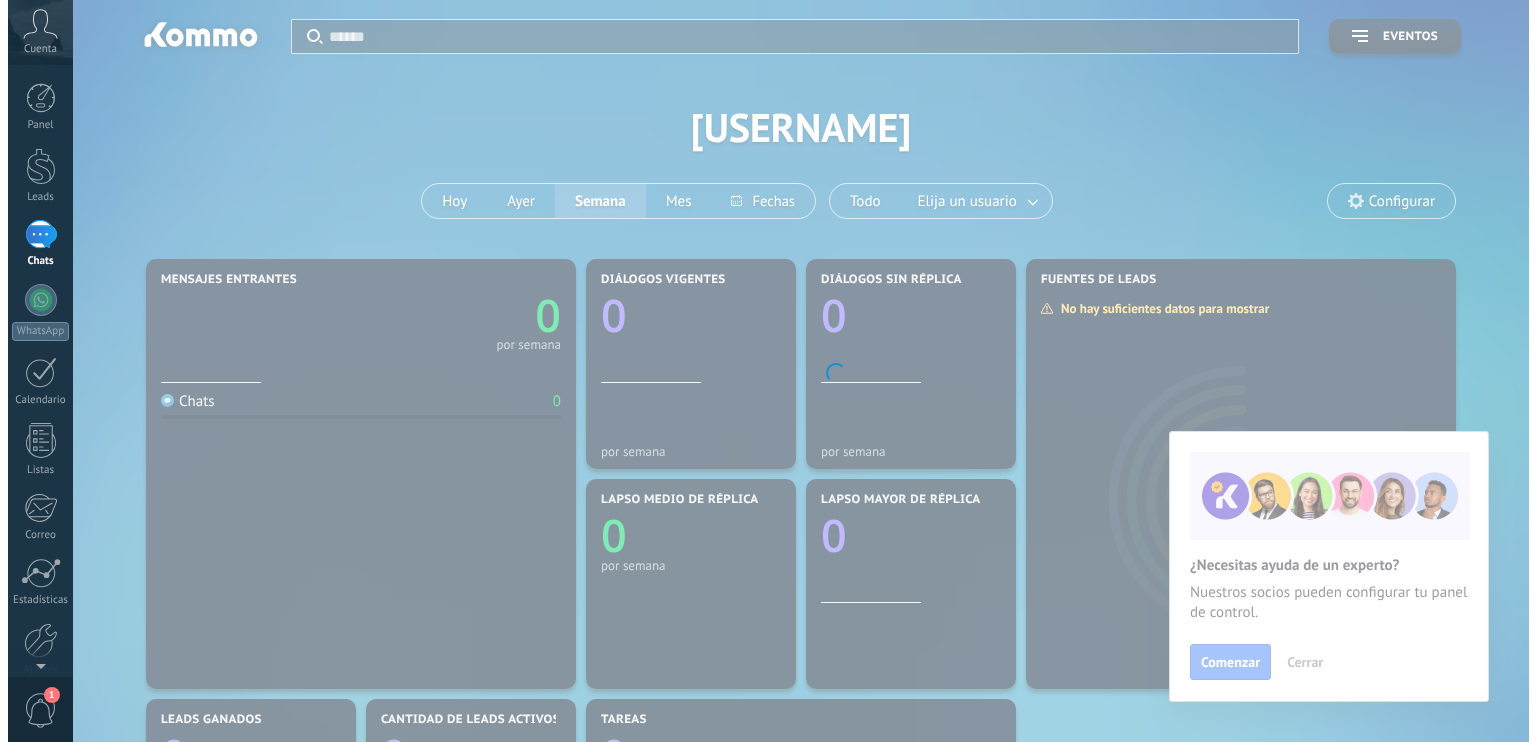 scroll, scrollTop: 0, scrollLeft: 0, axis: both 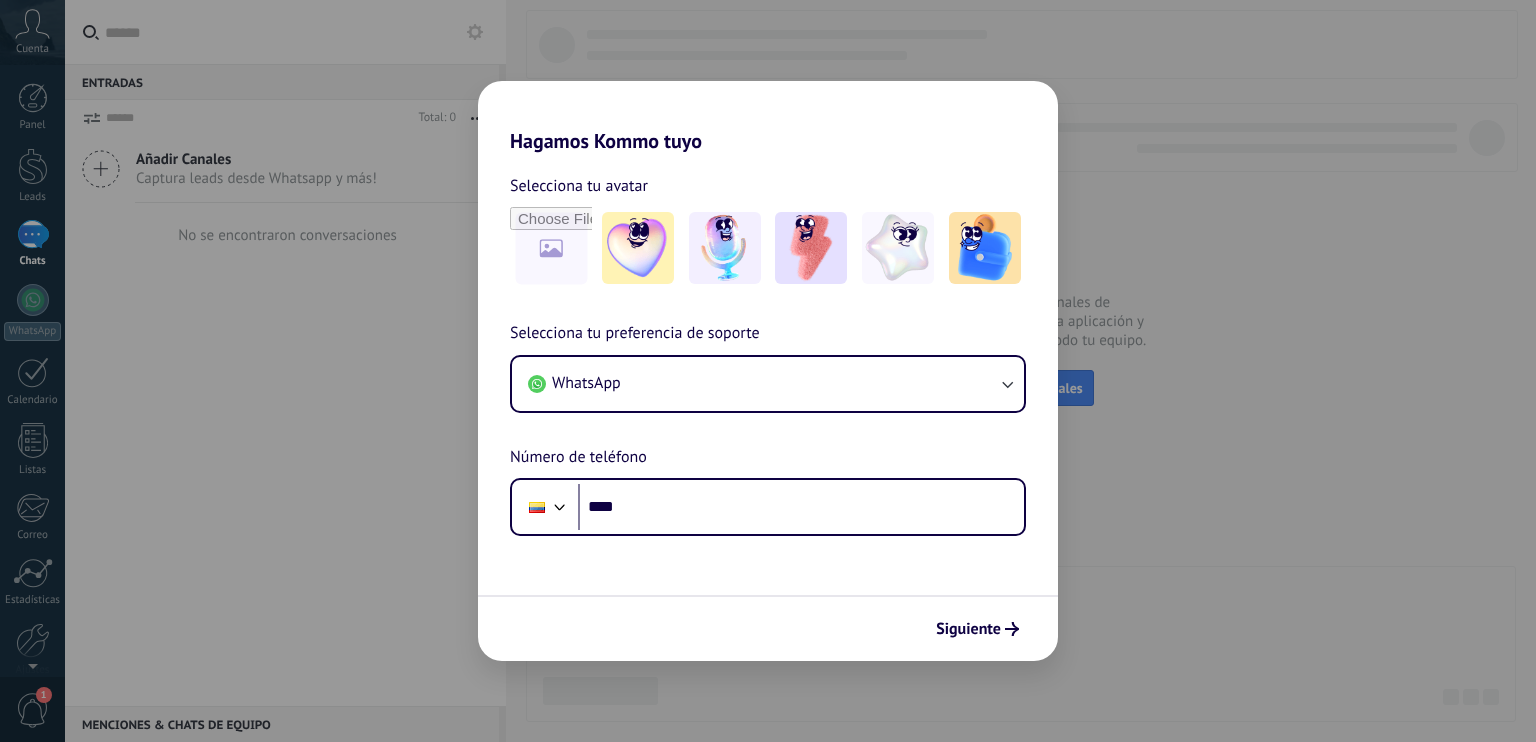 click on "Hagamos Kommo tuyo Selecciona tu avatar Selecciona tu preferencia de soporte WhatsApp Número de teléfono **** Siguiente" at bounding box center (768, 371) 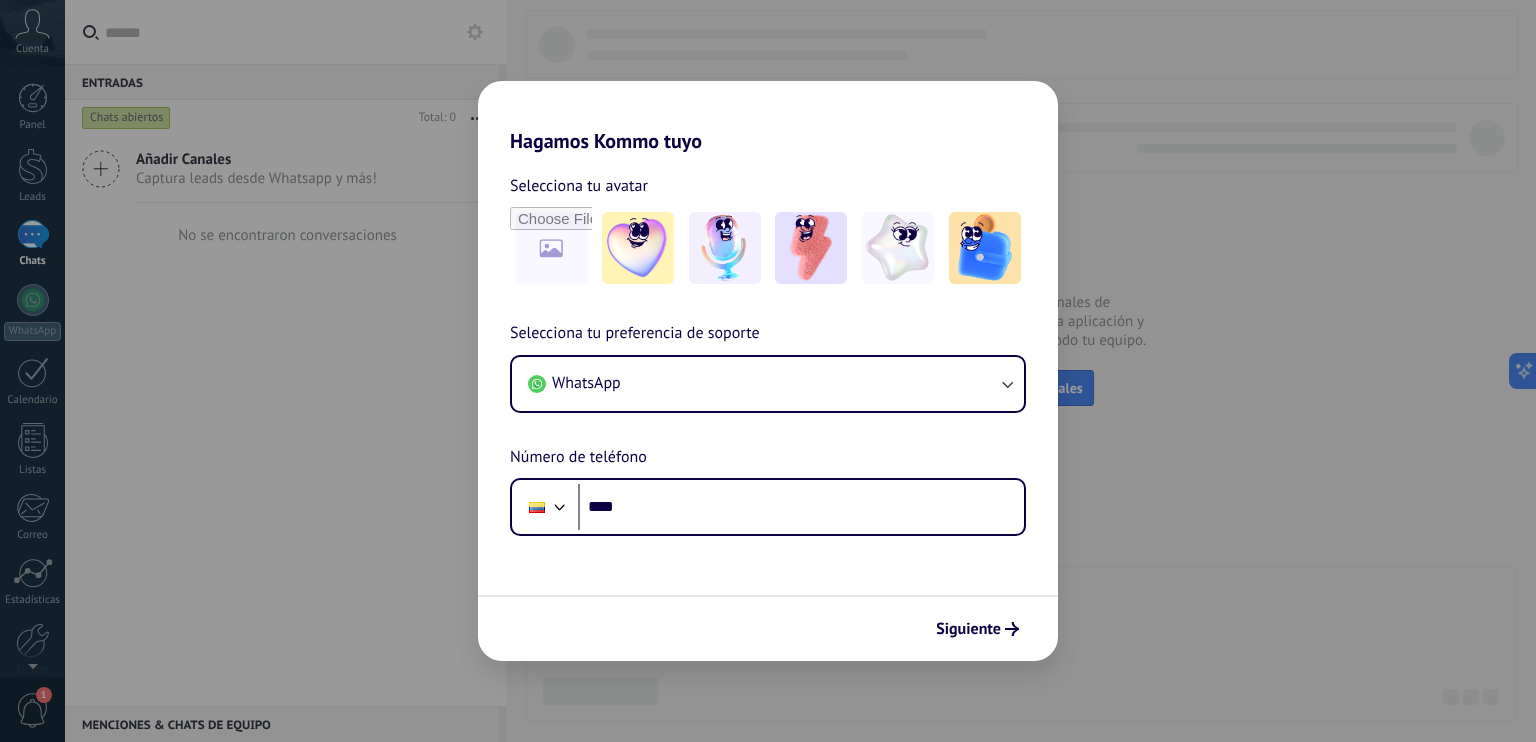 click on "Hagamos Kommo tuyo Selecciona tu avatar Selecciona tu preferencia de soporte WhatsApp Número de teléfono **** Siguiente" at bounding box center [768, 371] 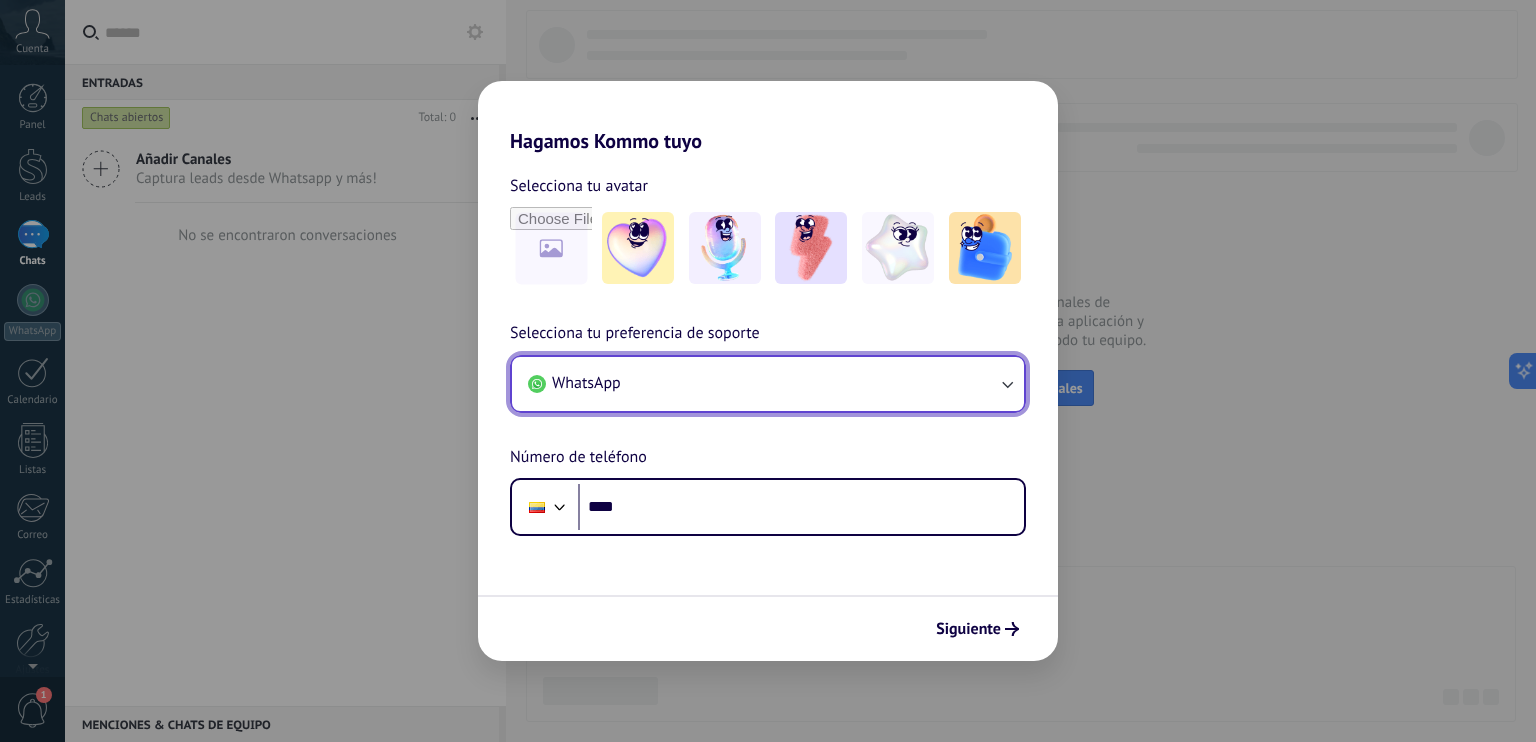 click on "WhatsApp" at bounding box center [768, 384] 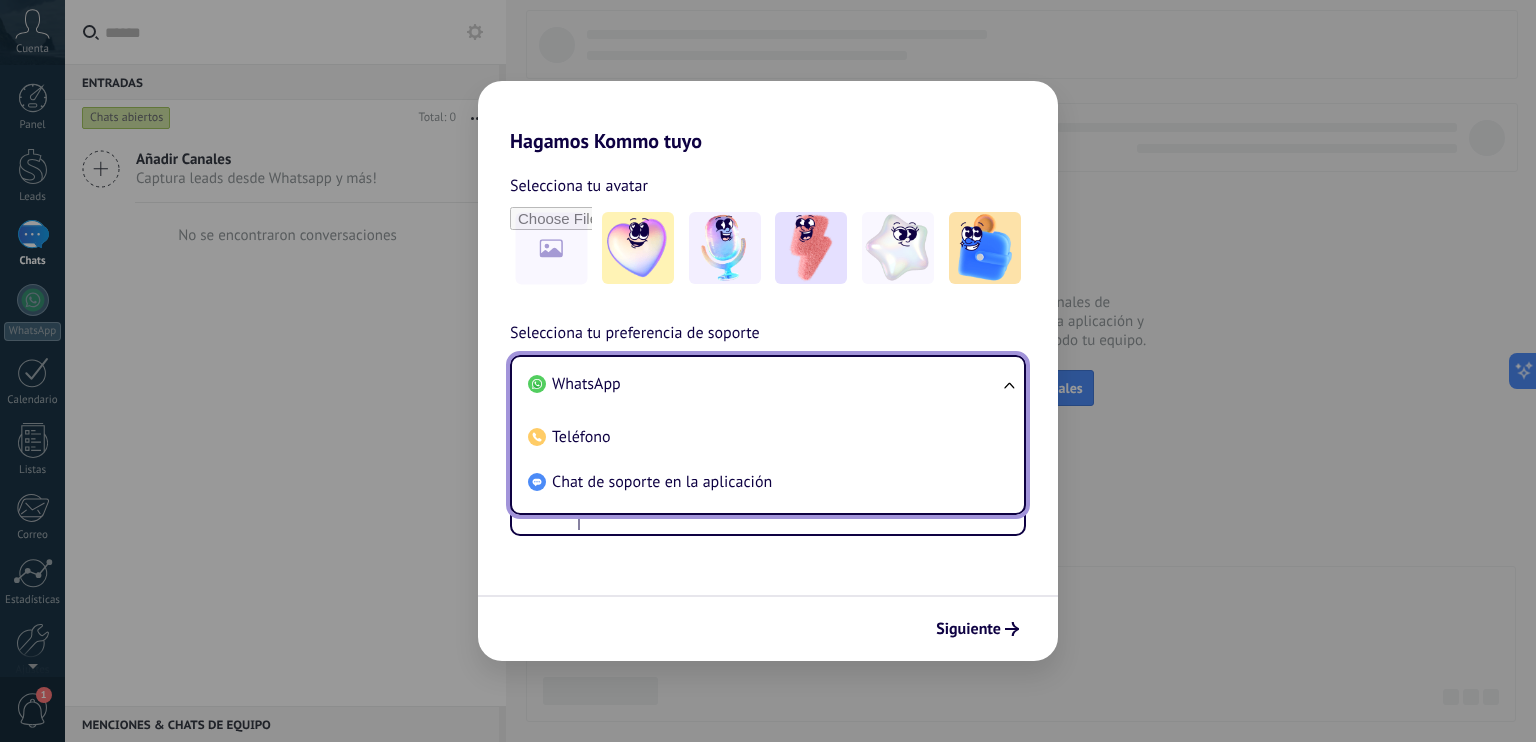 click on "WhatsApp" at bounding box center (764, 384) 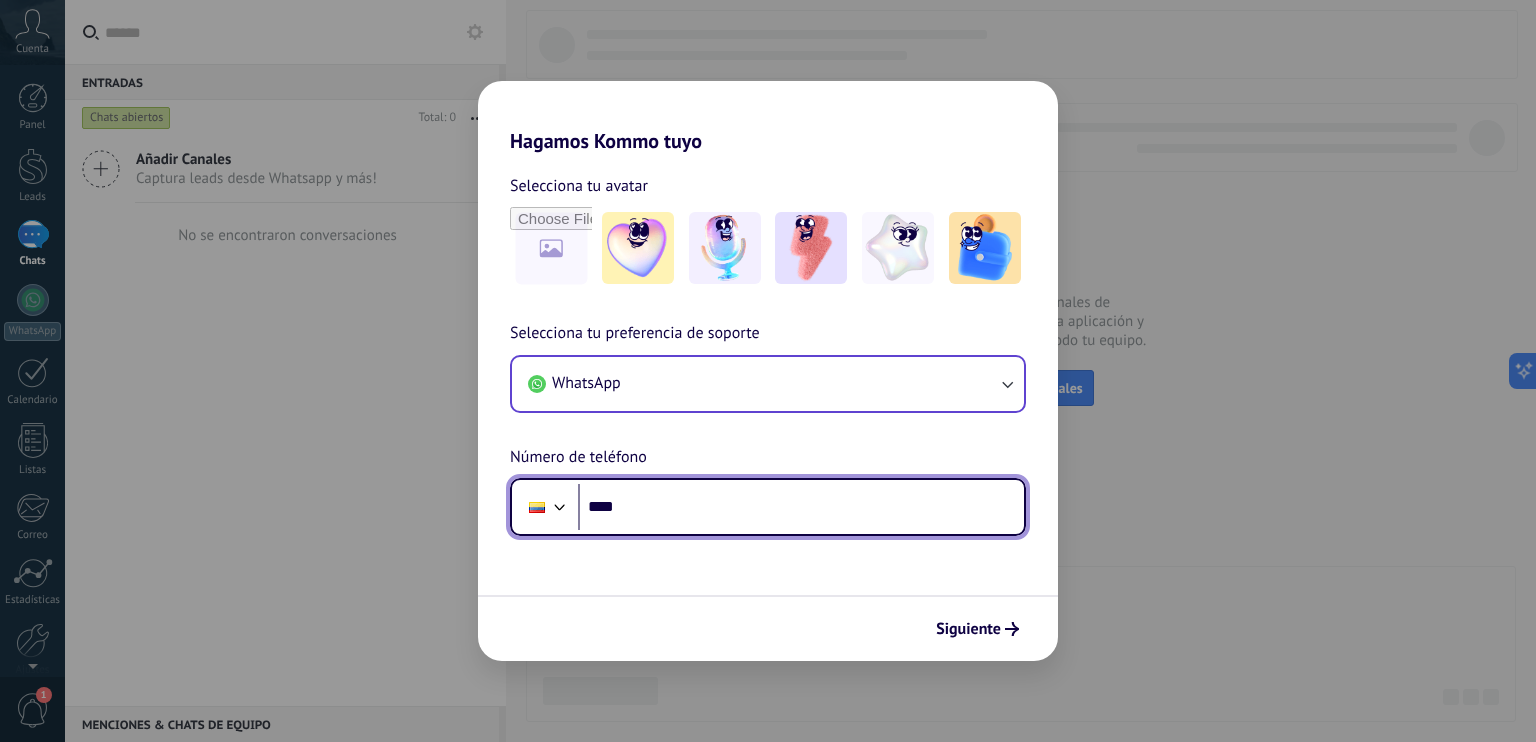 click on "****" at bounding box center (801, 507) 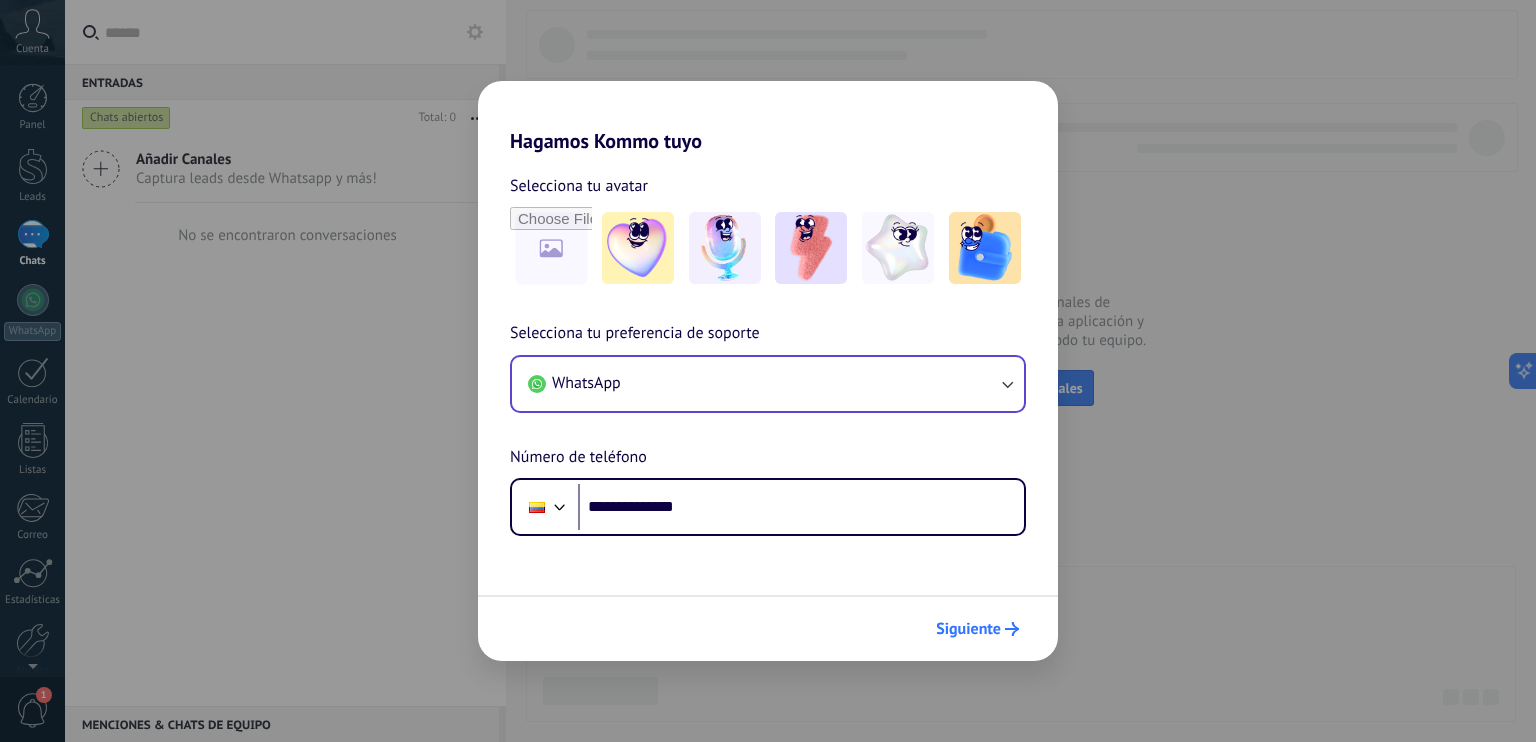click on "Siguiente" at bounding box center (968, 629) 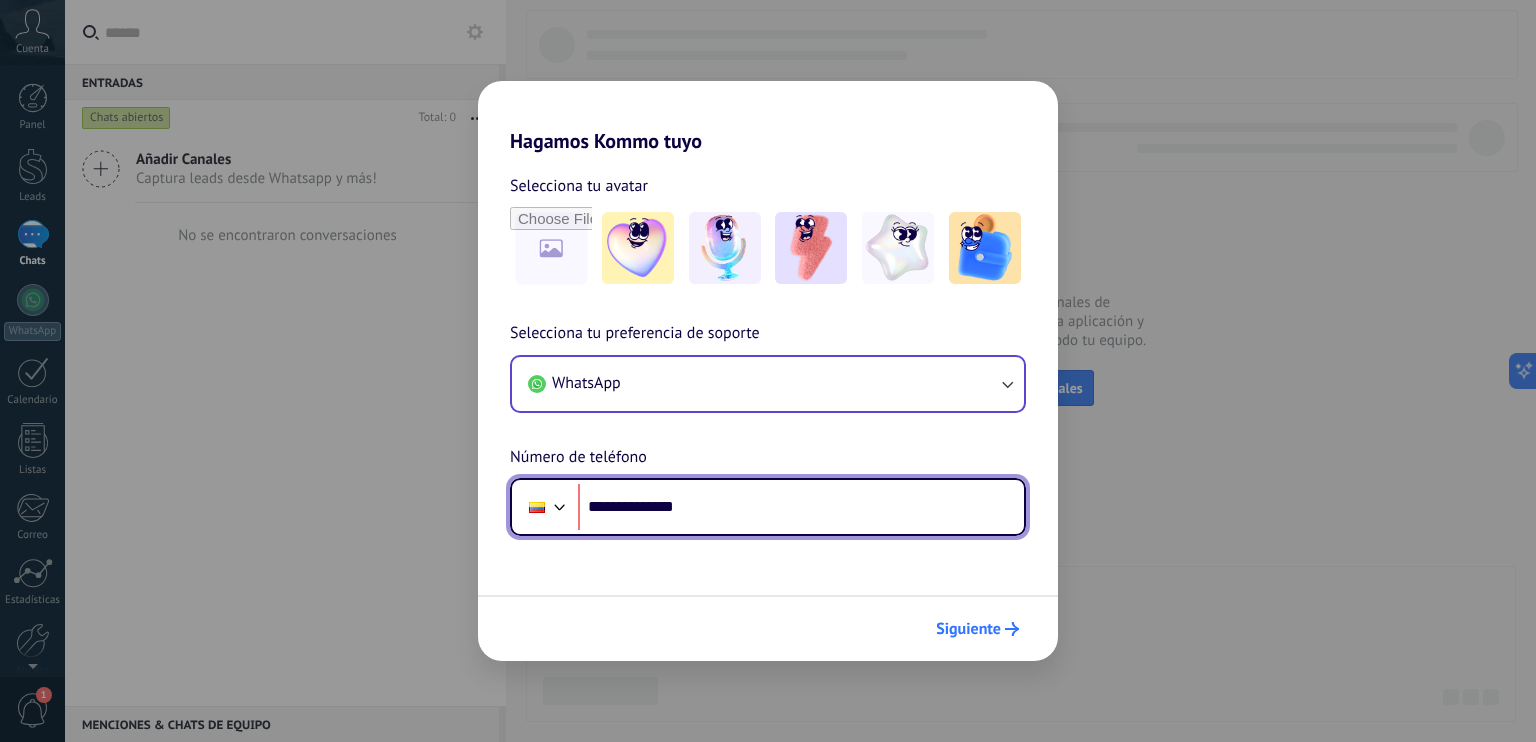 scroll, scrollTop: 0, scrollLeft: 0, axis: both 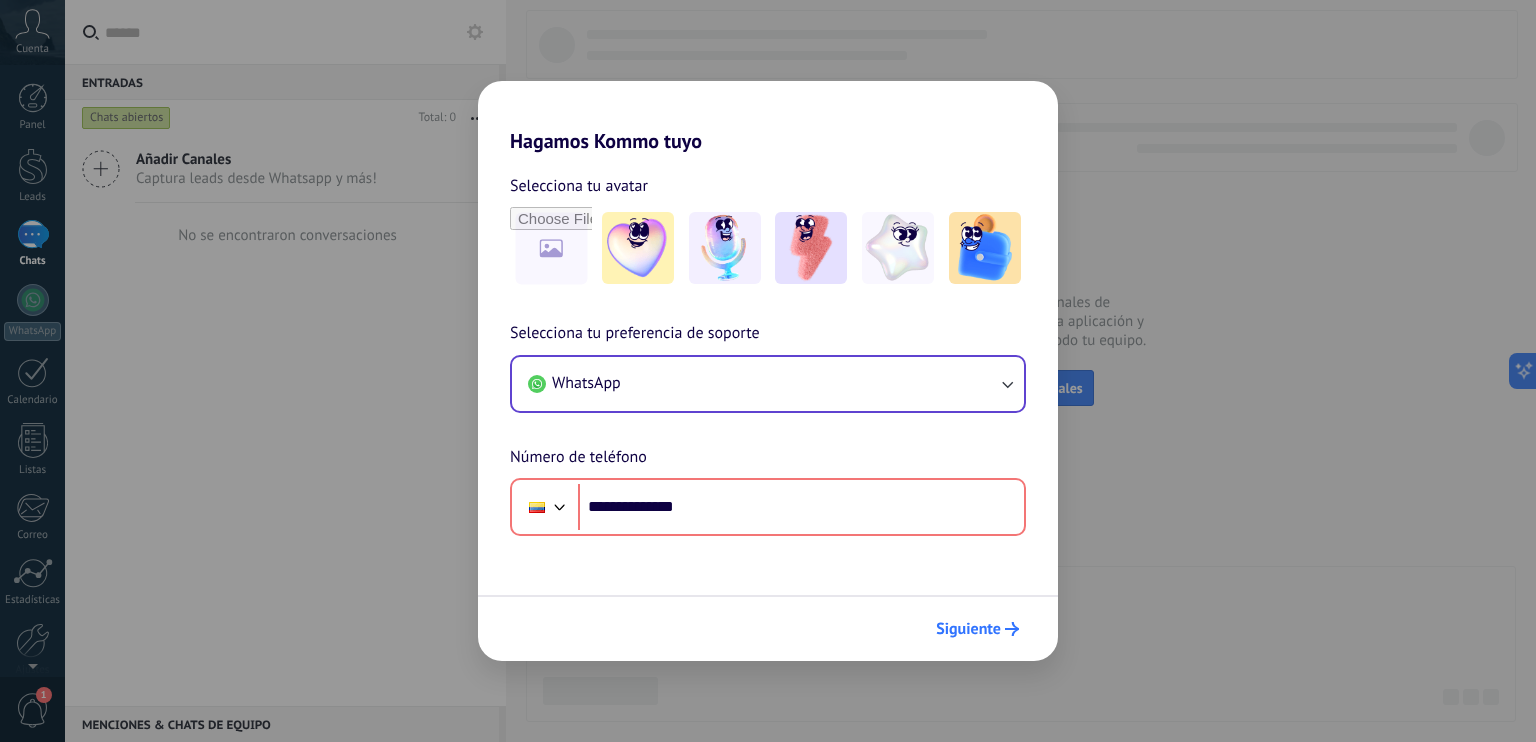 click on "Siguiente" at bounding box center (968, 629) 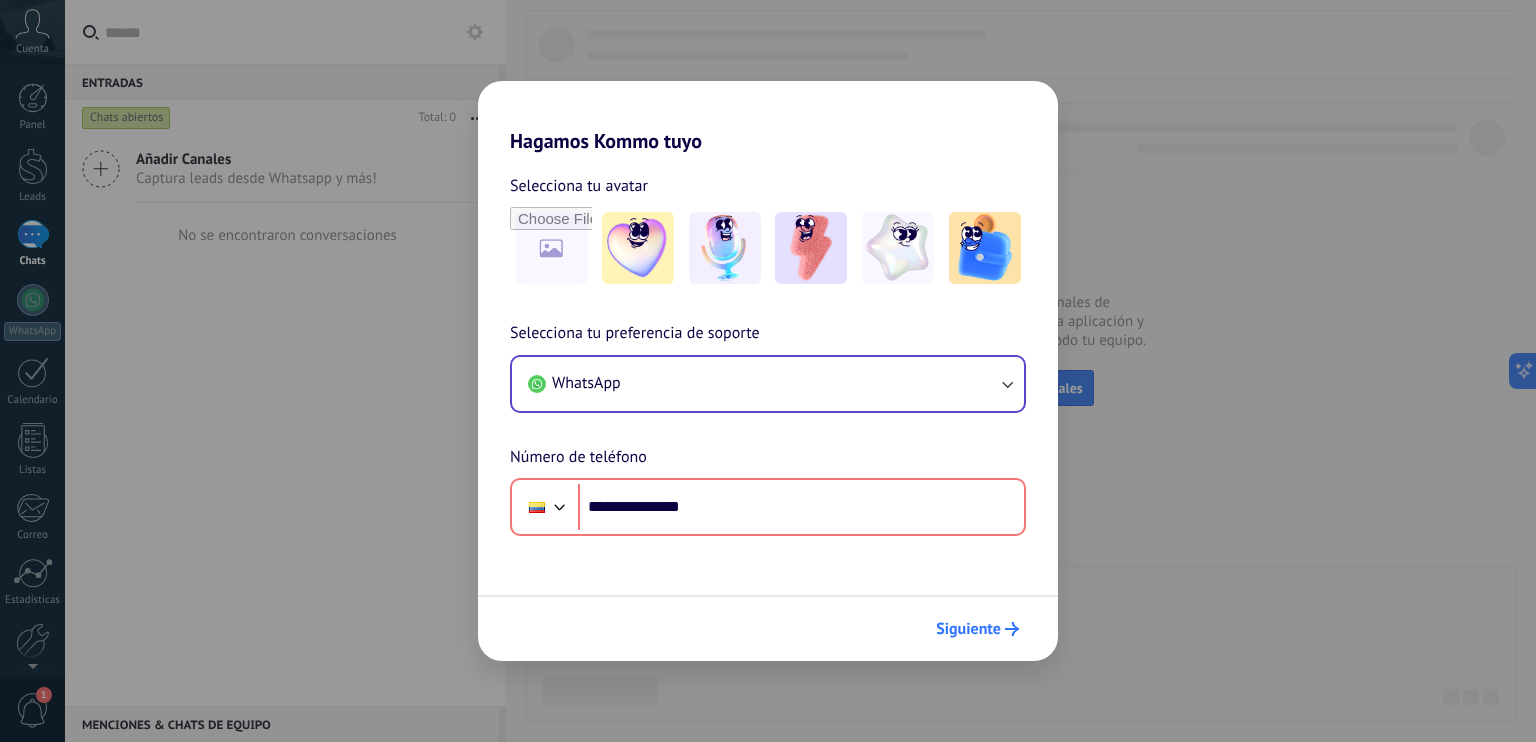 click on "Siguiente" at bounding box center (968, 629) 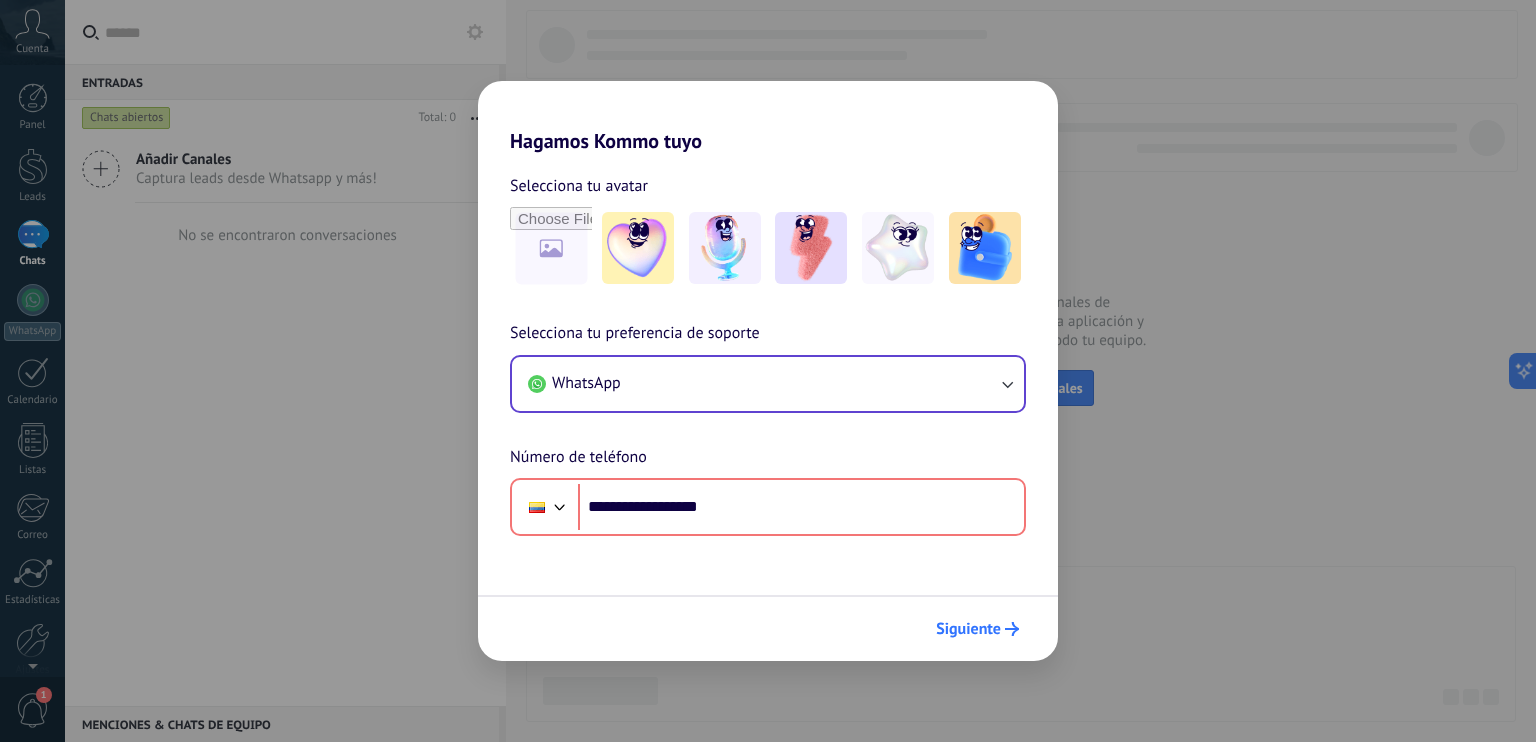 click on "Siguiente" at bounding box center [968, 629] 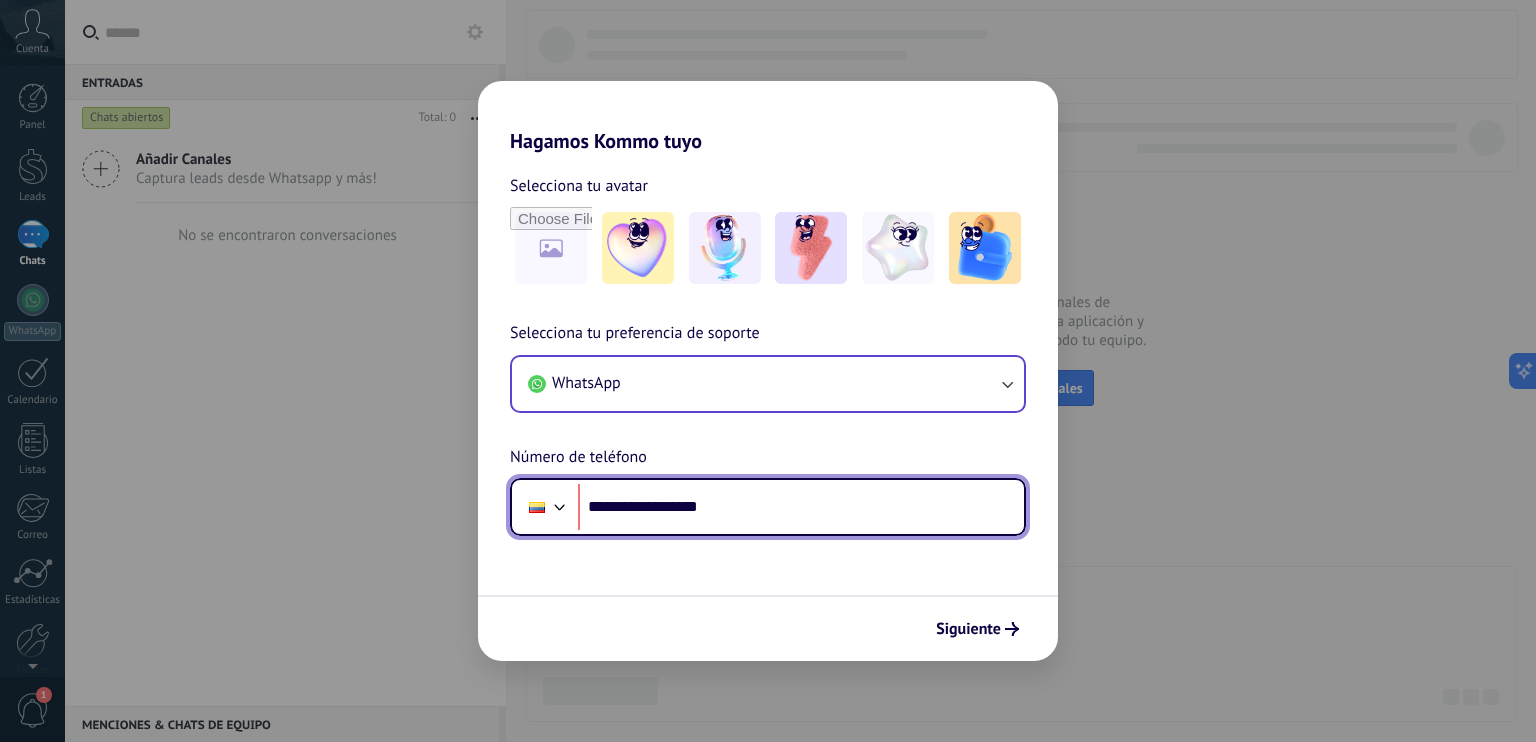 click at bounding box center (560, 505) 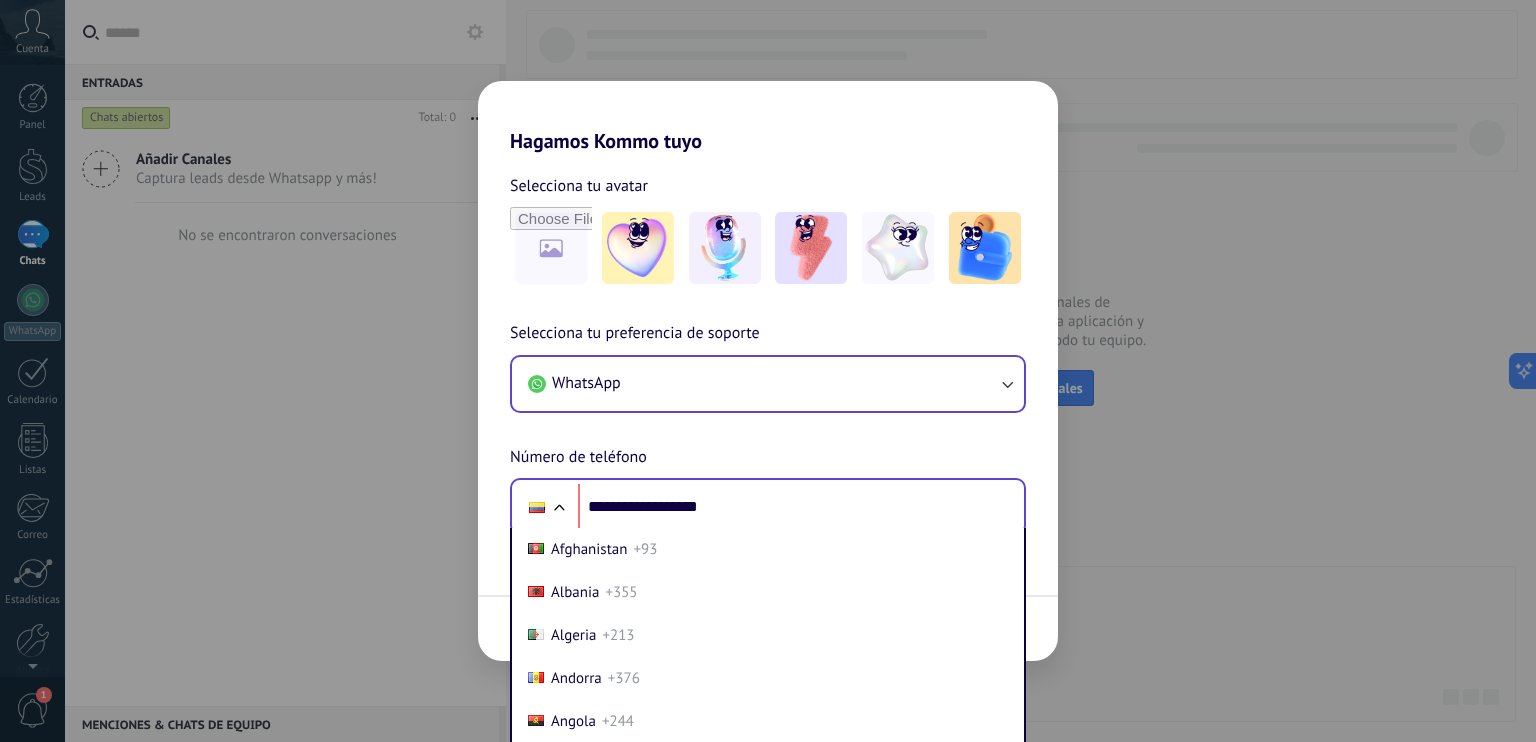 scroll, scrollTop: 24, scrollLeft: 0, axis: vertical 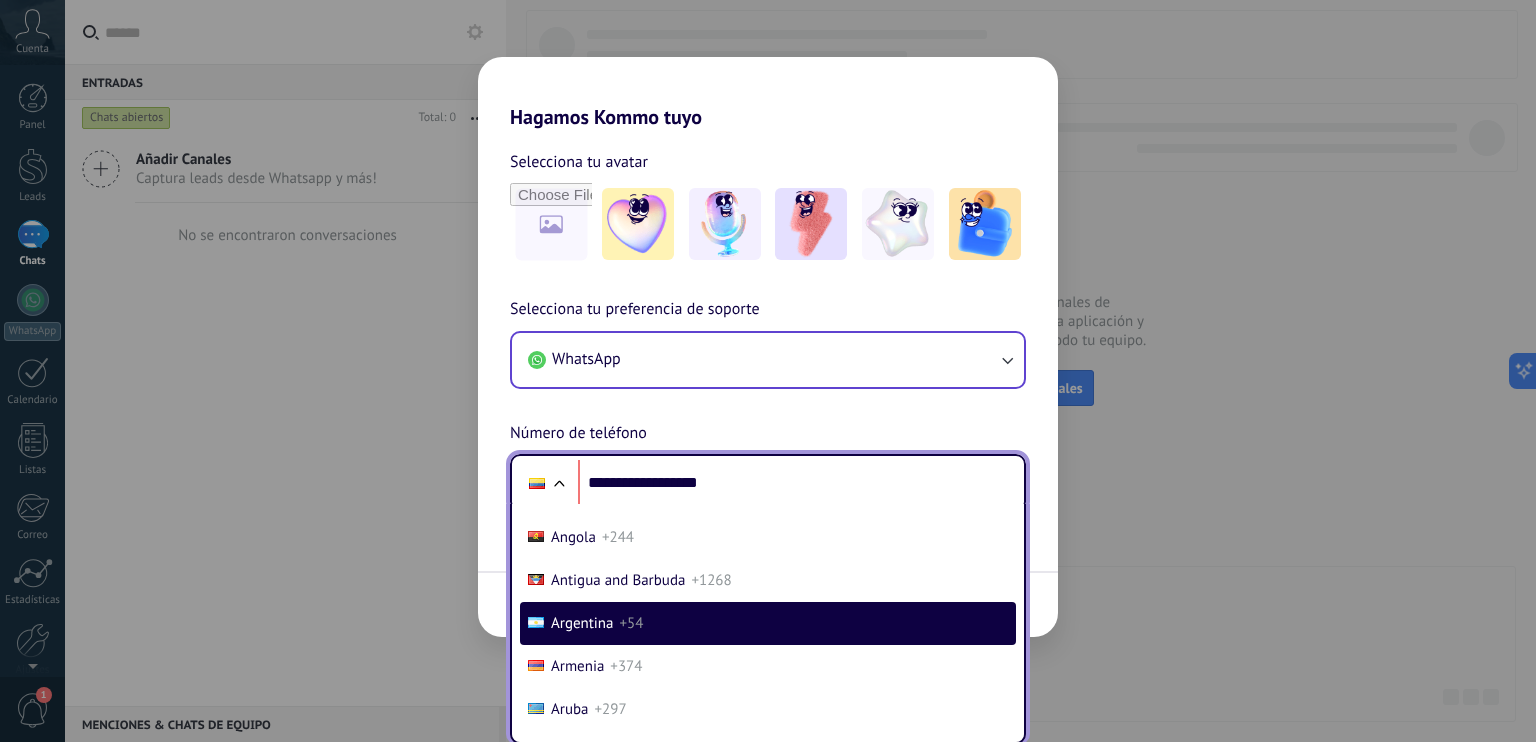 click on "Argentina +54" at bounding box center (768, 623) 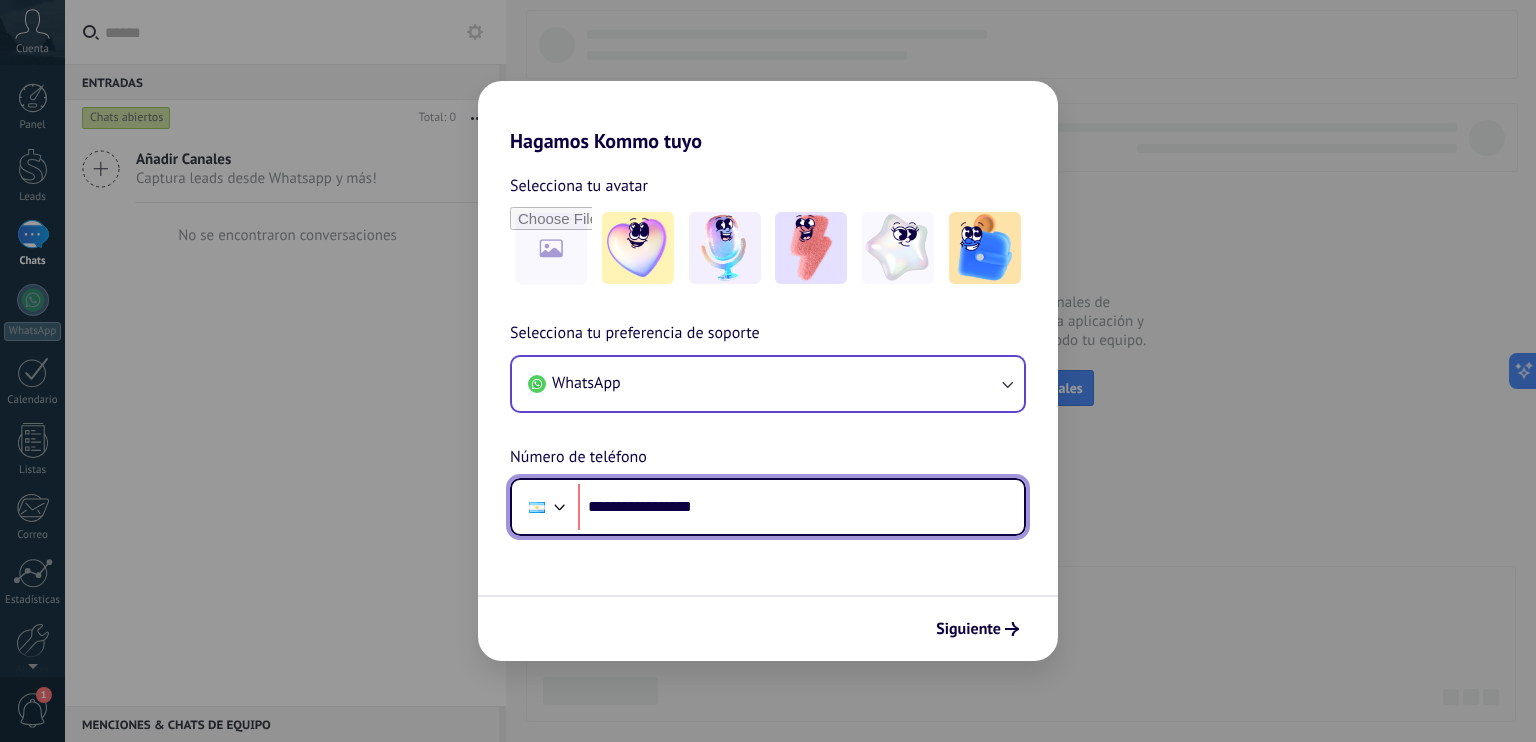 scroll, scrollTop: 0, scrollLeft: 0, axis: both 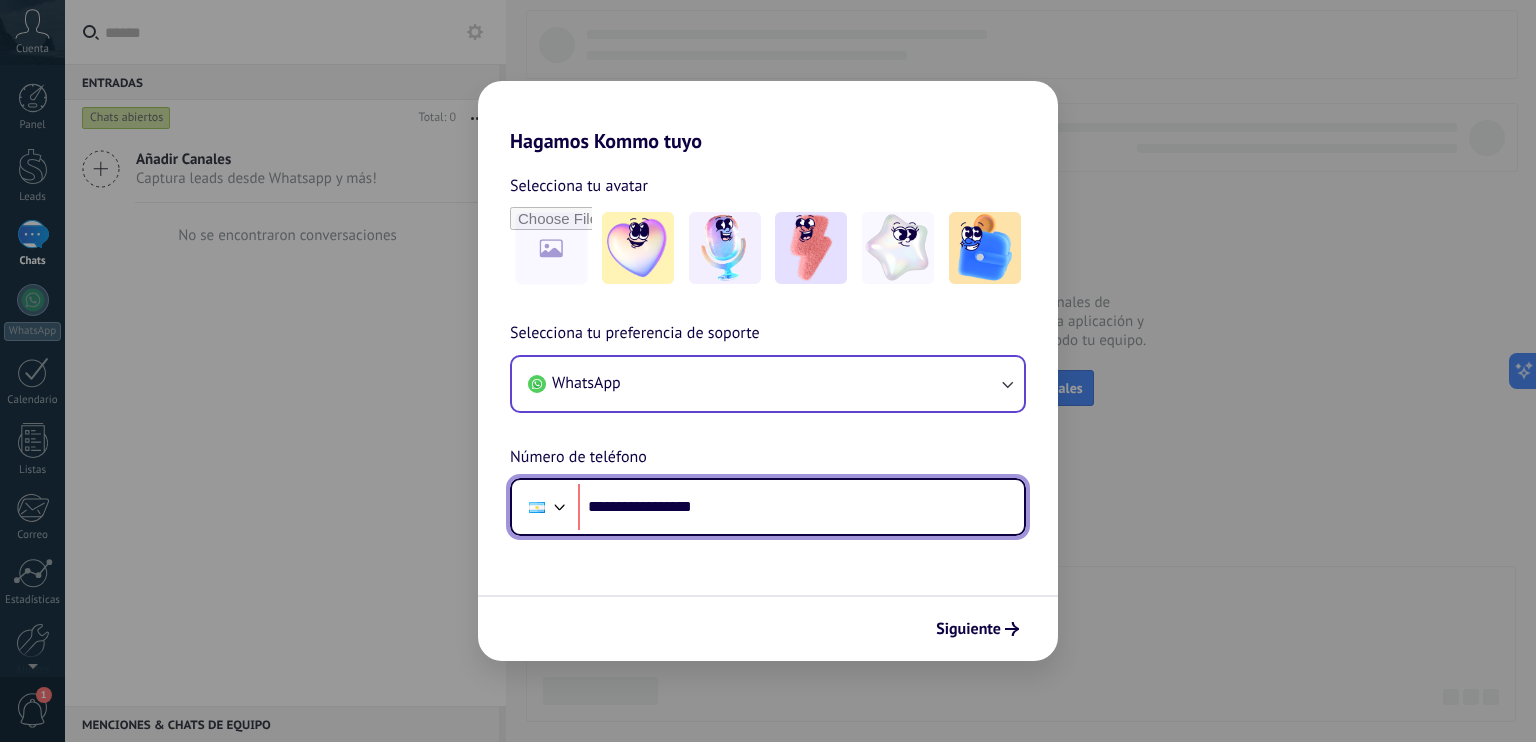 drag, startPoint x: 736, startPoint y: 511, endPoint x: 304, endPoint y: 521, distance: 432.11572 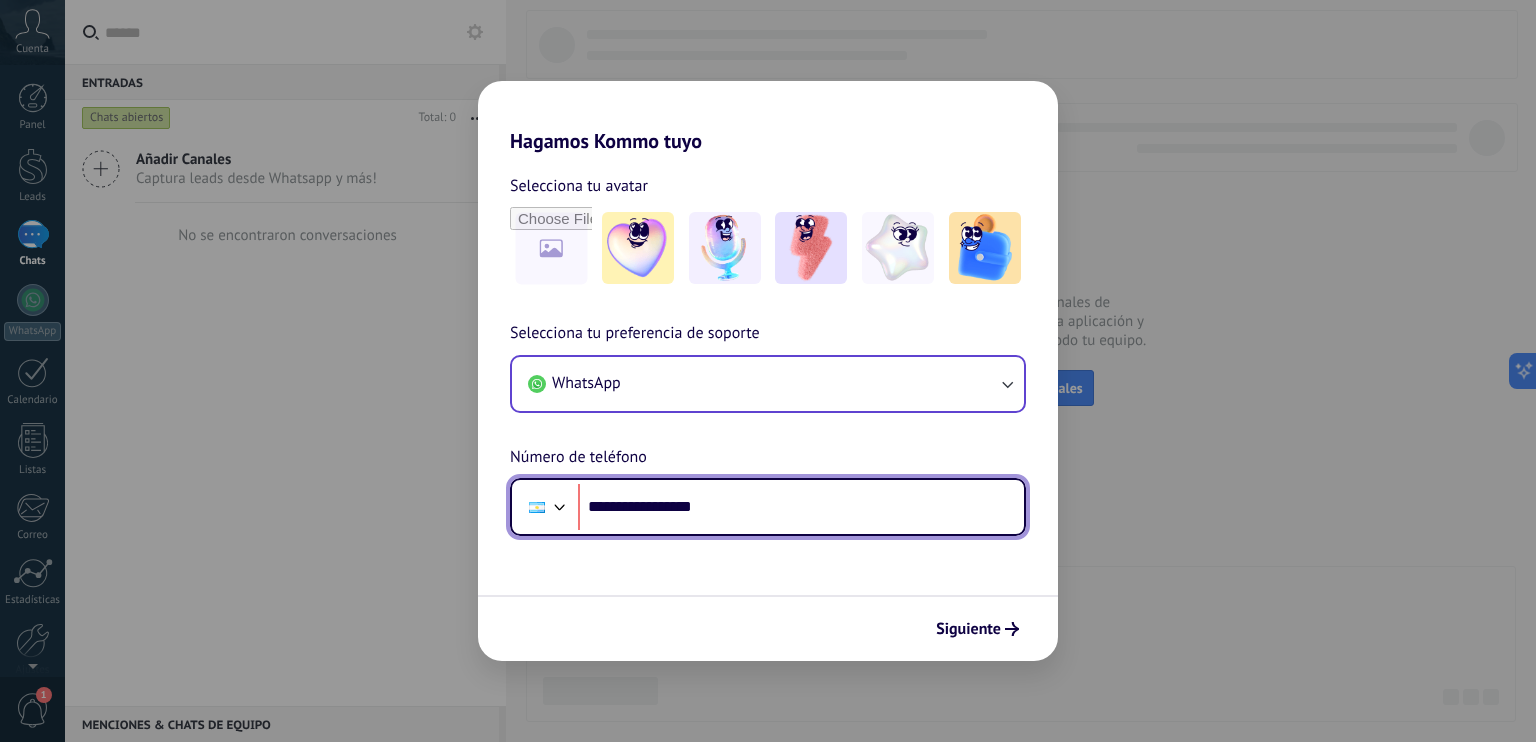 click on "**********" at bounding box center (801, 507) 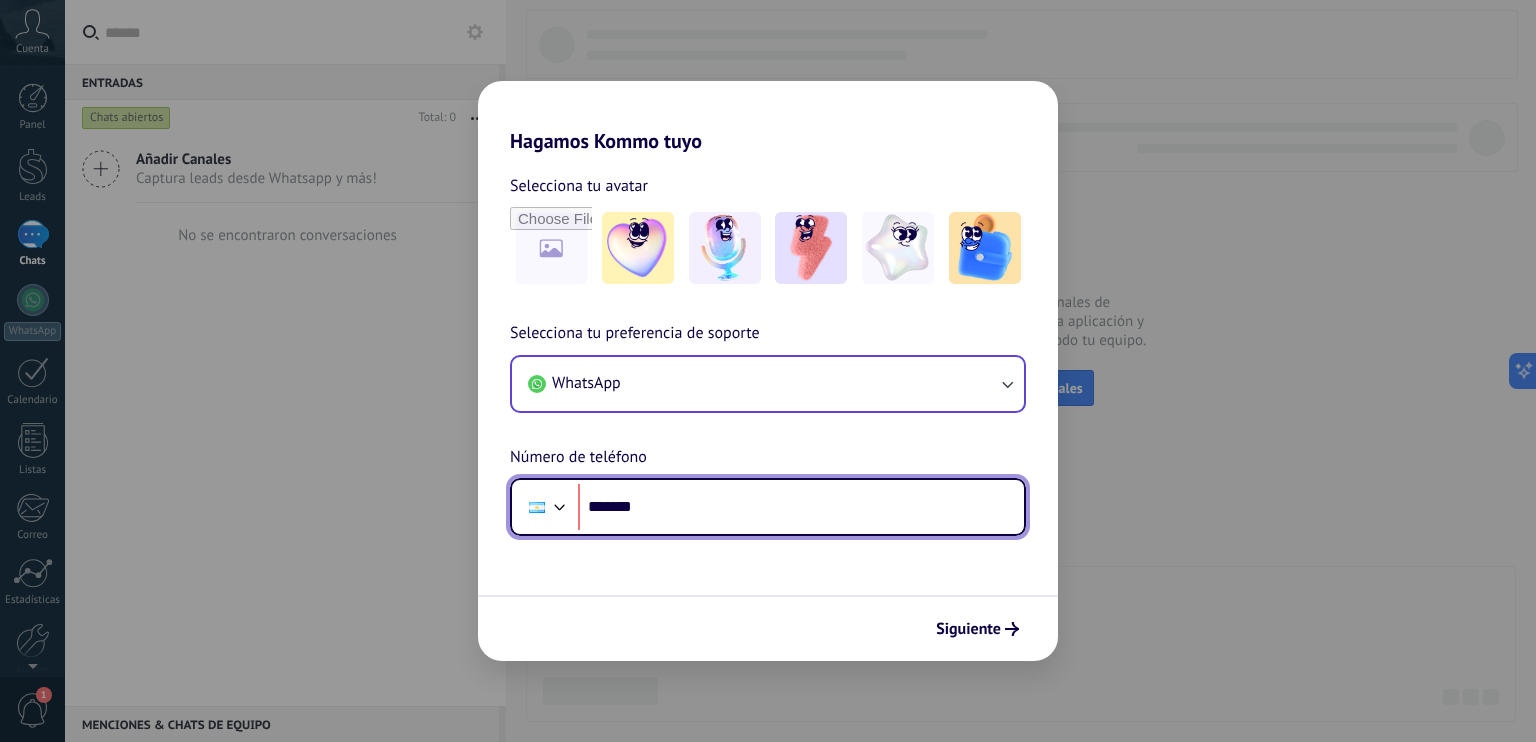 click on "*******" at bounding box center [801, 507] 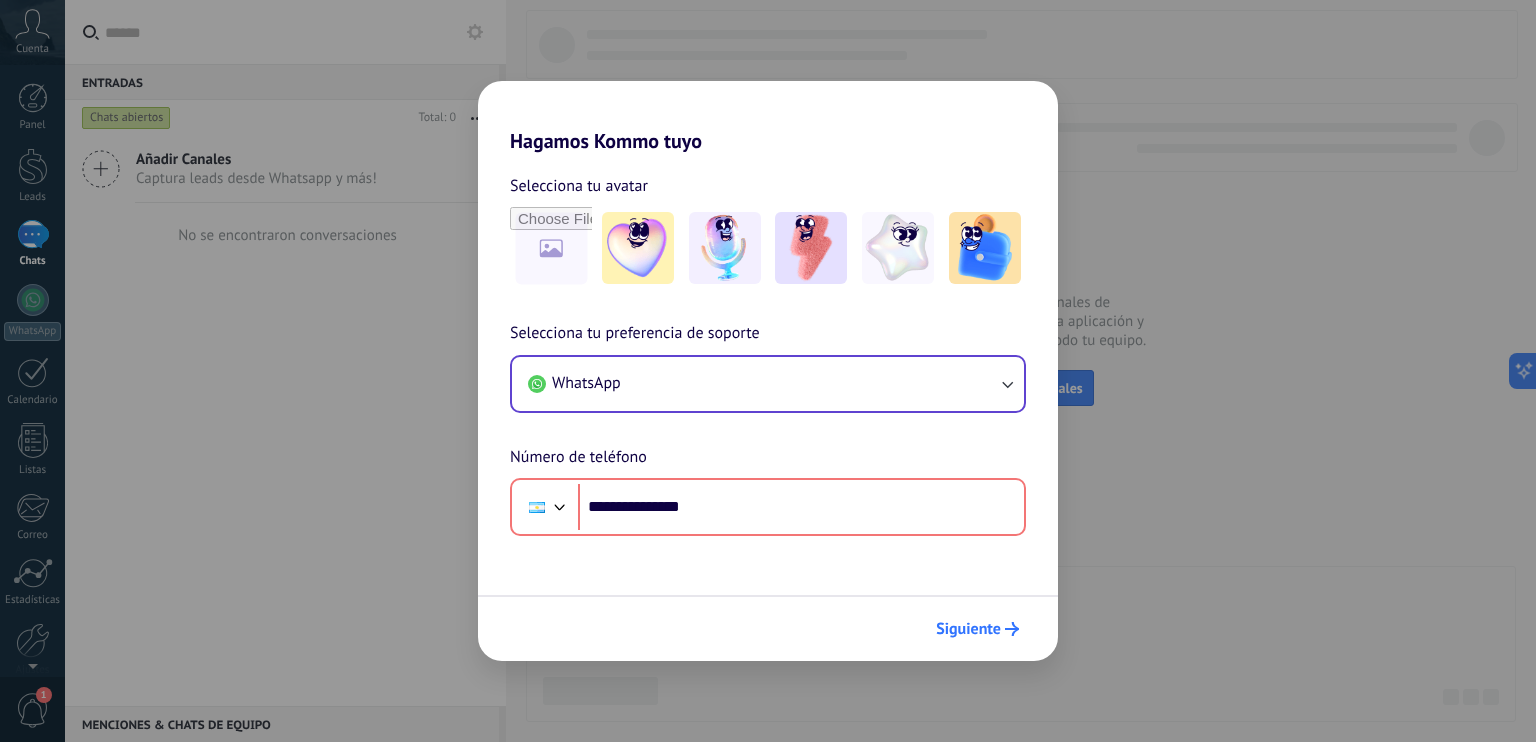 click on "Siguiente" at bounding box center [977, 629] 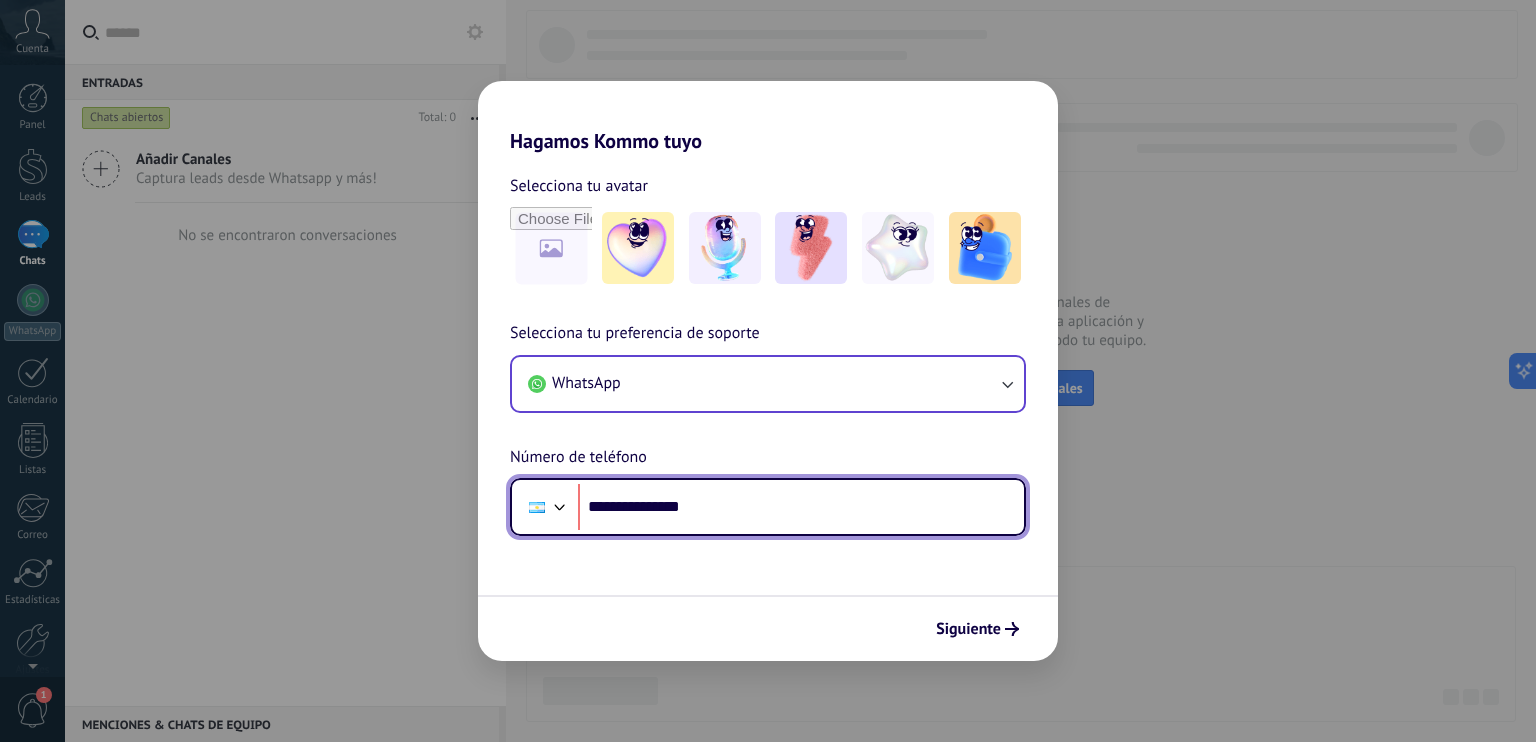click on "**********" at bounding box center [801, 507] 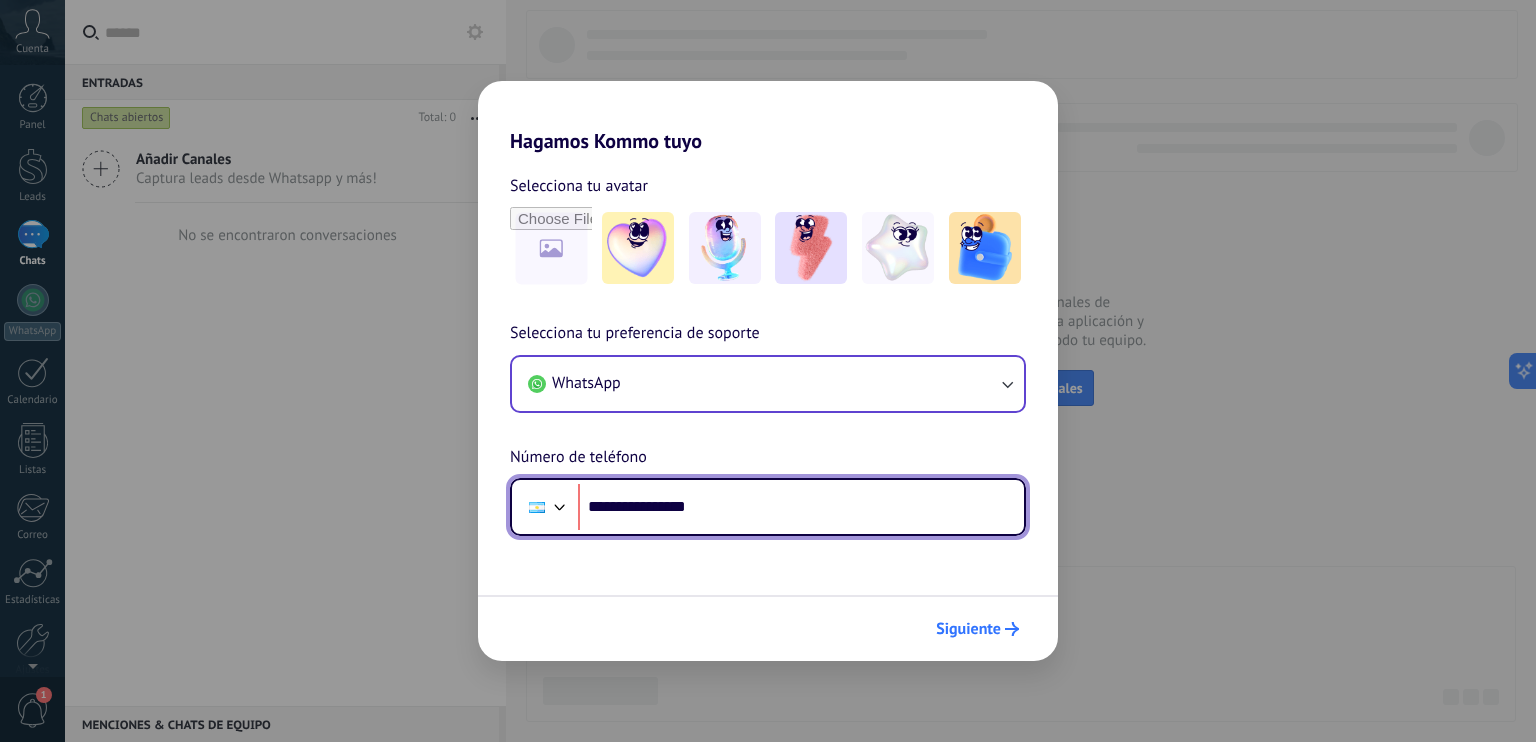 type on "**********" 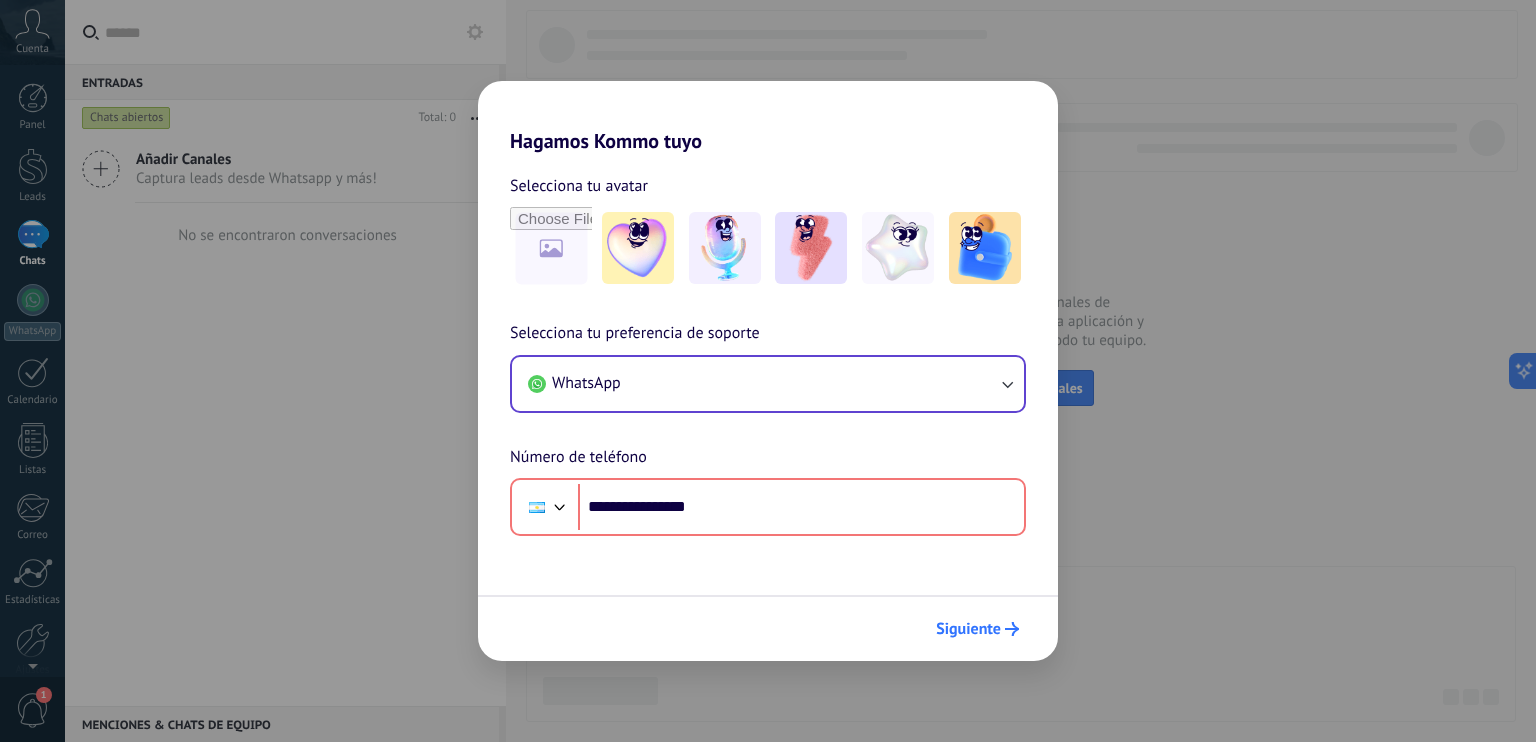 click on "Siguiente" at bounding box center (968, 629) 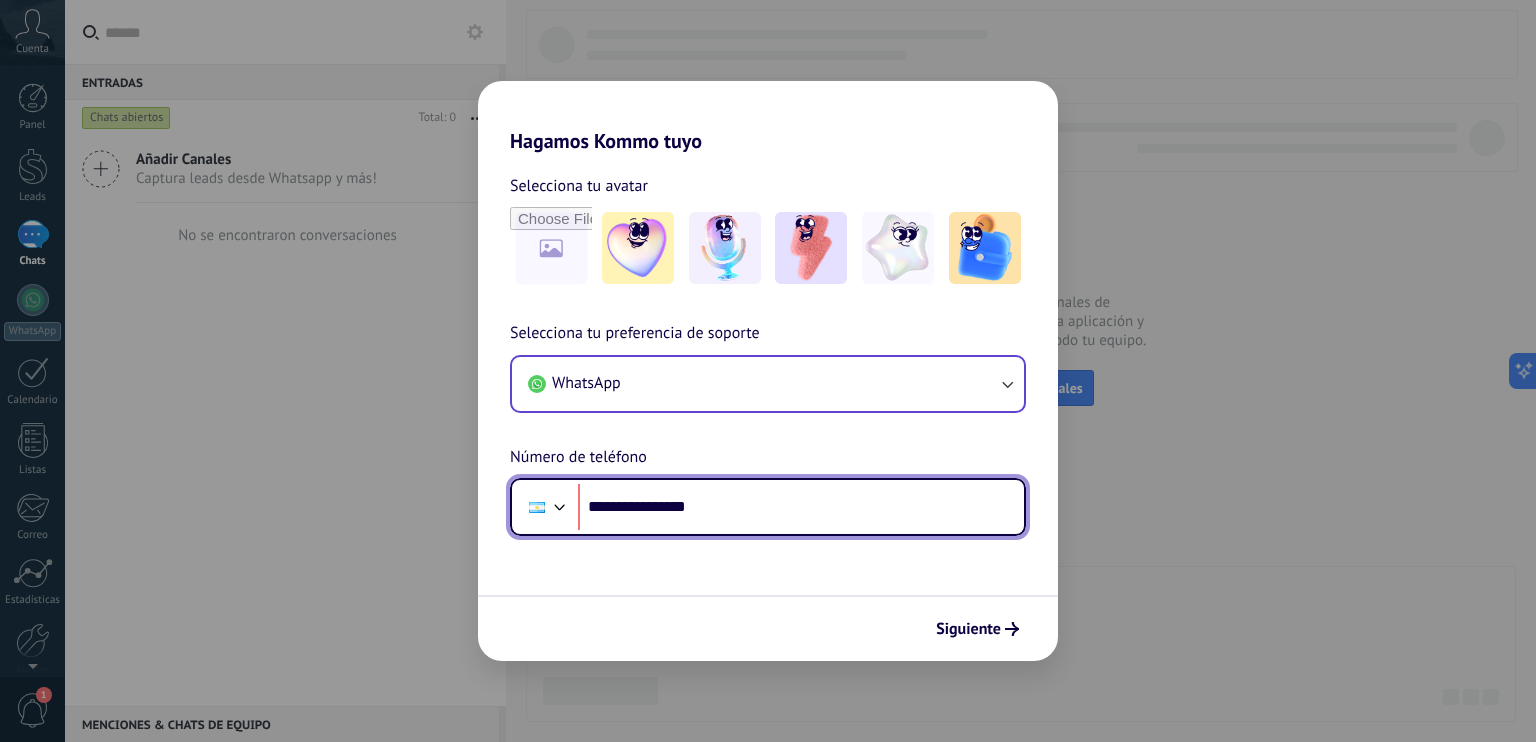 click on "**********" at bounding box center (801, 507) 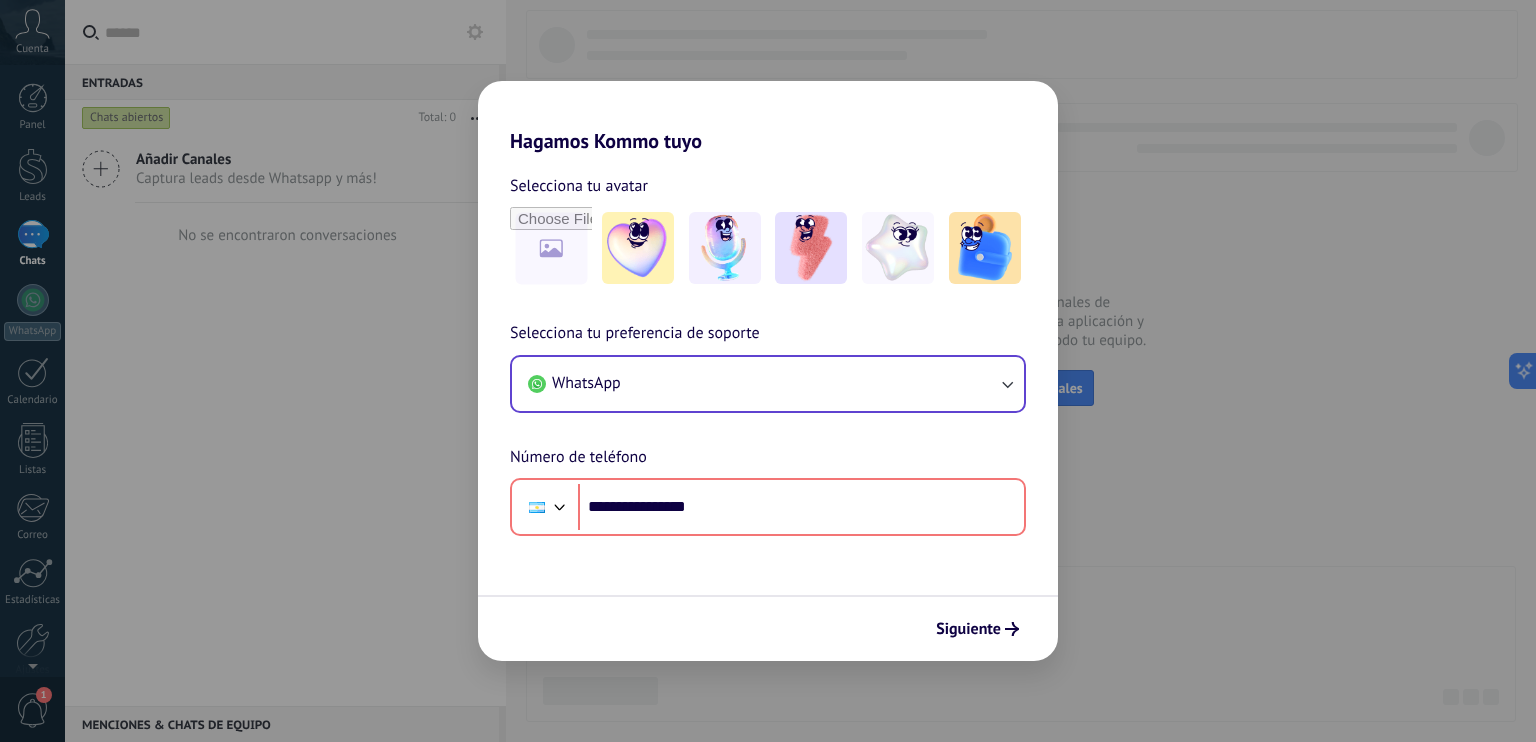 click on "**********" at bounding box center [768, 371] 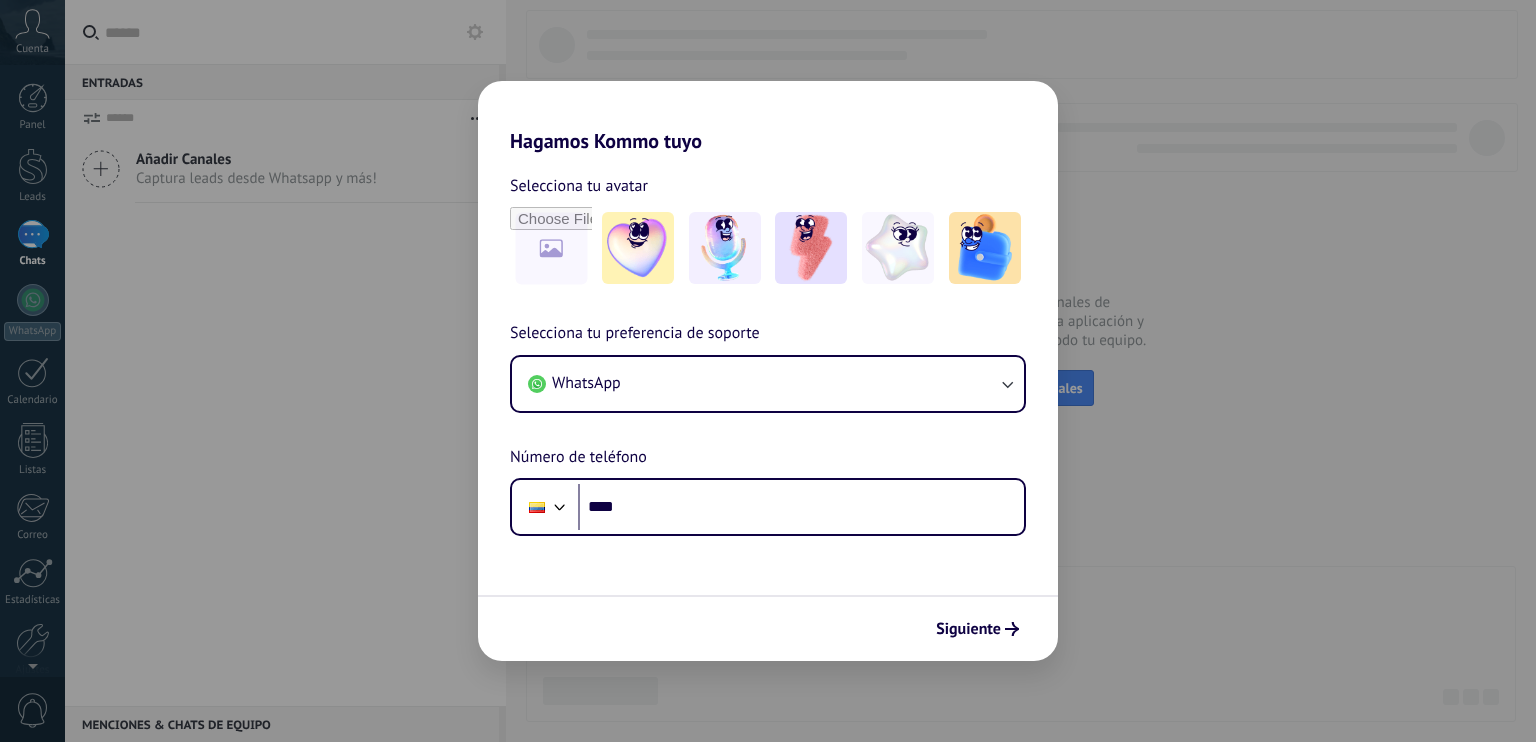 scroll, scrollTop: 0, scrollLeft: 0, axis: both 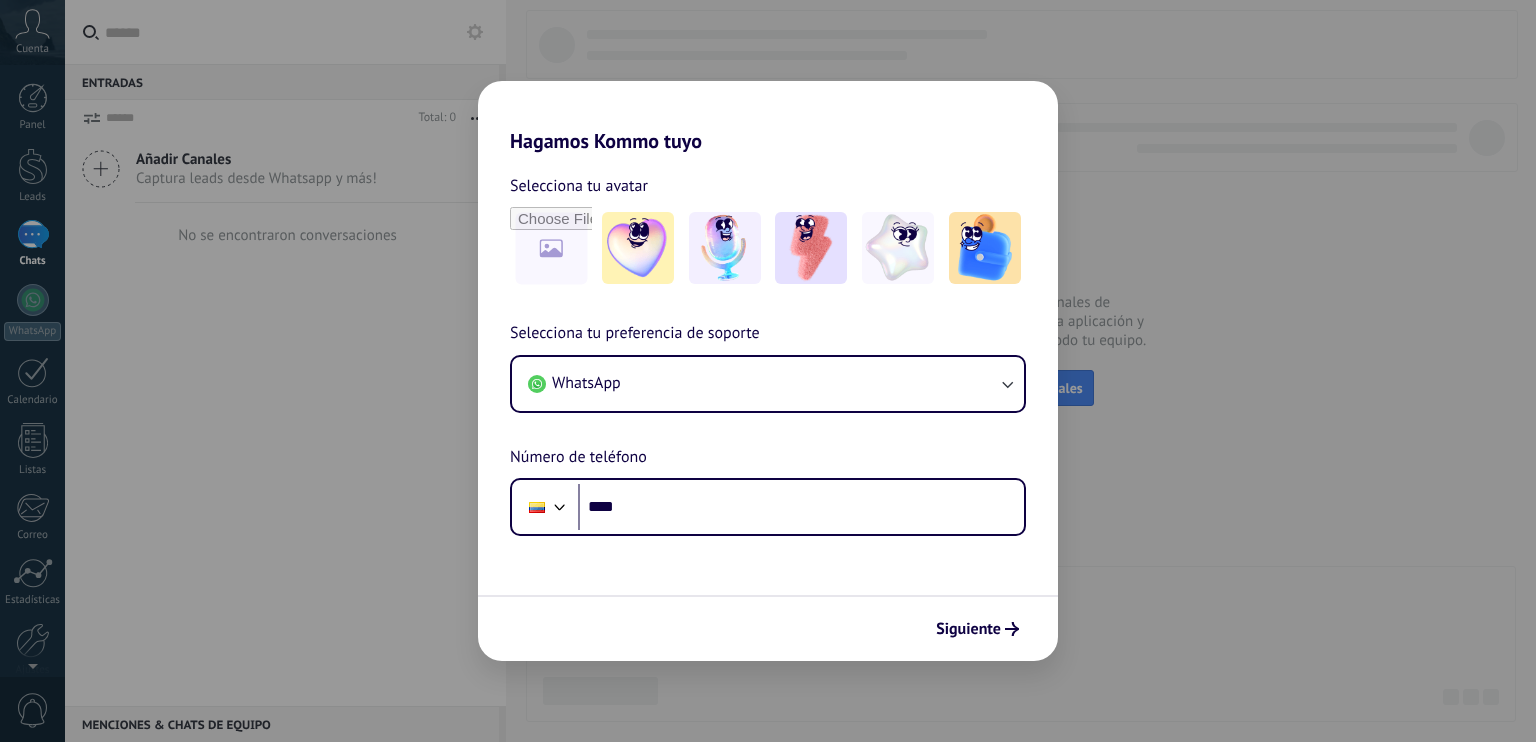 click on "Hagamos Kommo tuyo Selecciona tu avatar Selecciona tu preferencia de soporte WhatsApp Número de teléfono **** Siguiente" at bounding box center (768, 371) 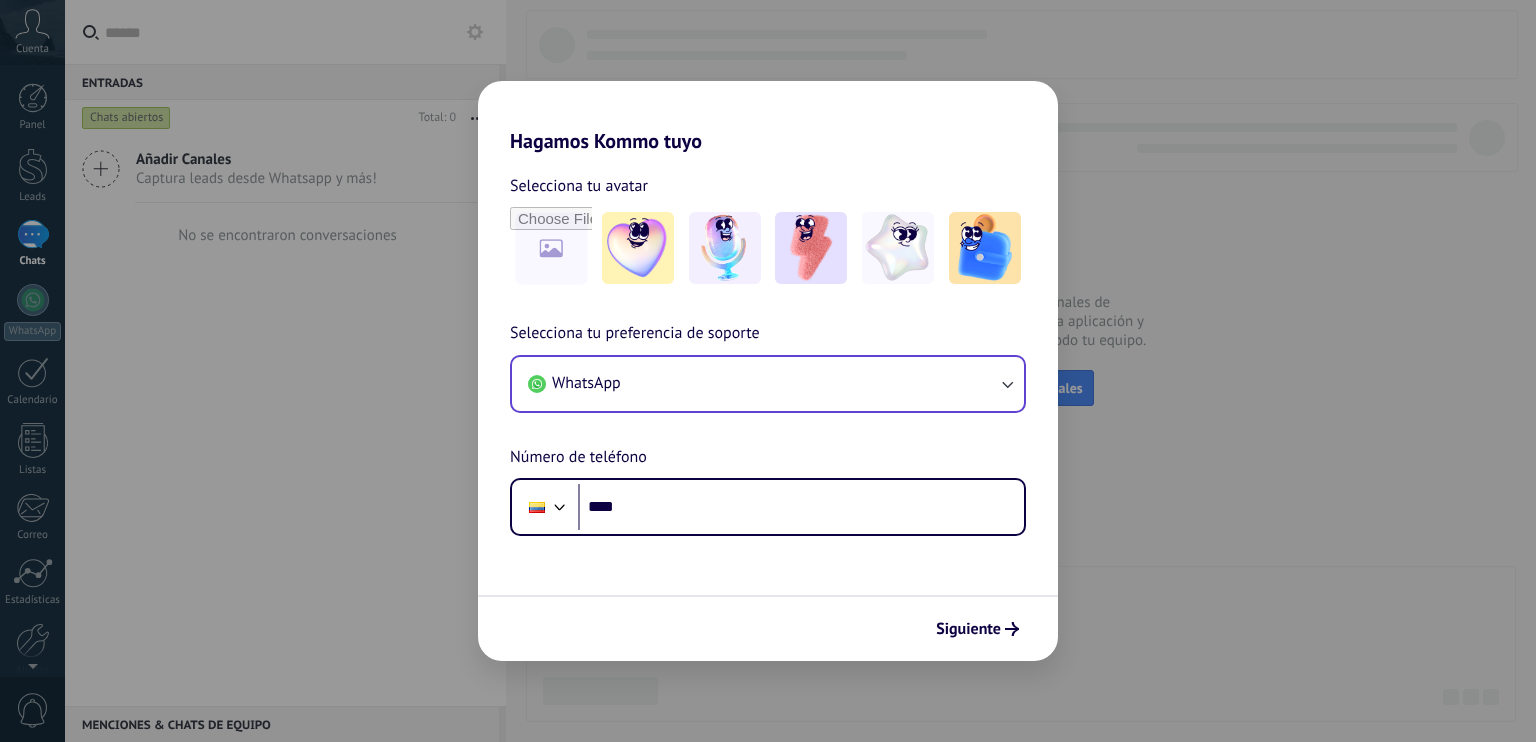 scroll, scrollTop: 0, scrollLeft: 0, axis: both 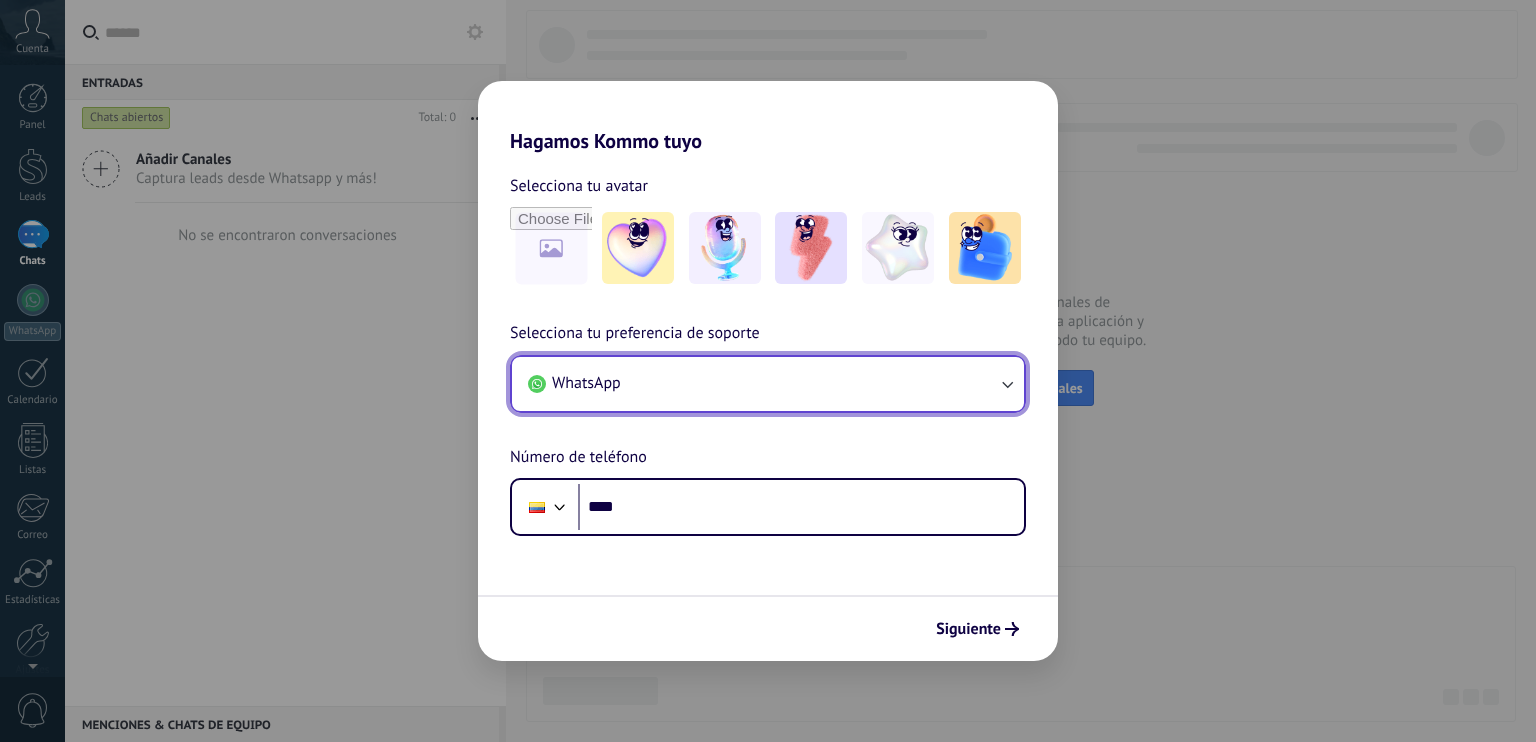 click on "WhatsApp" at bounding box center [768, 384] 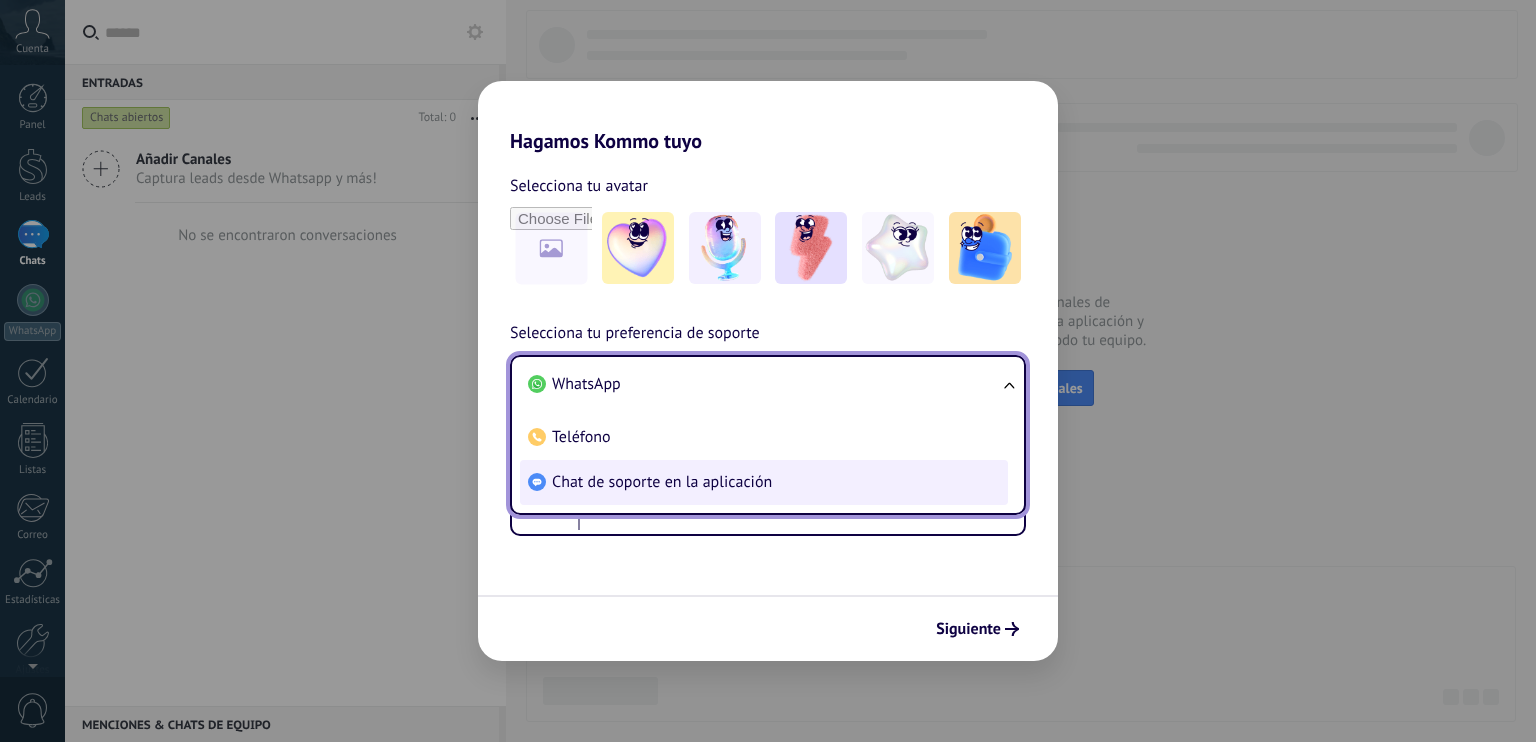 click on "Chat de soporte en la aplicación" at bounding box center (764, 482) 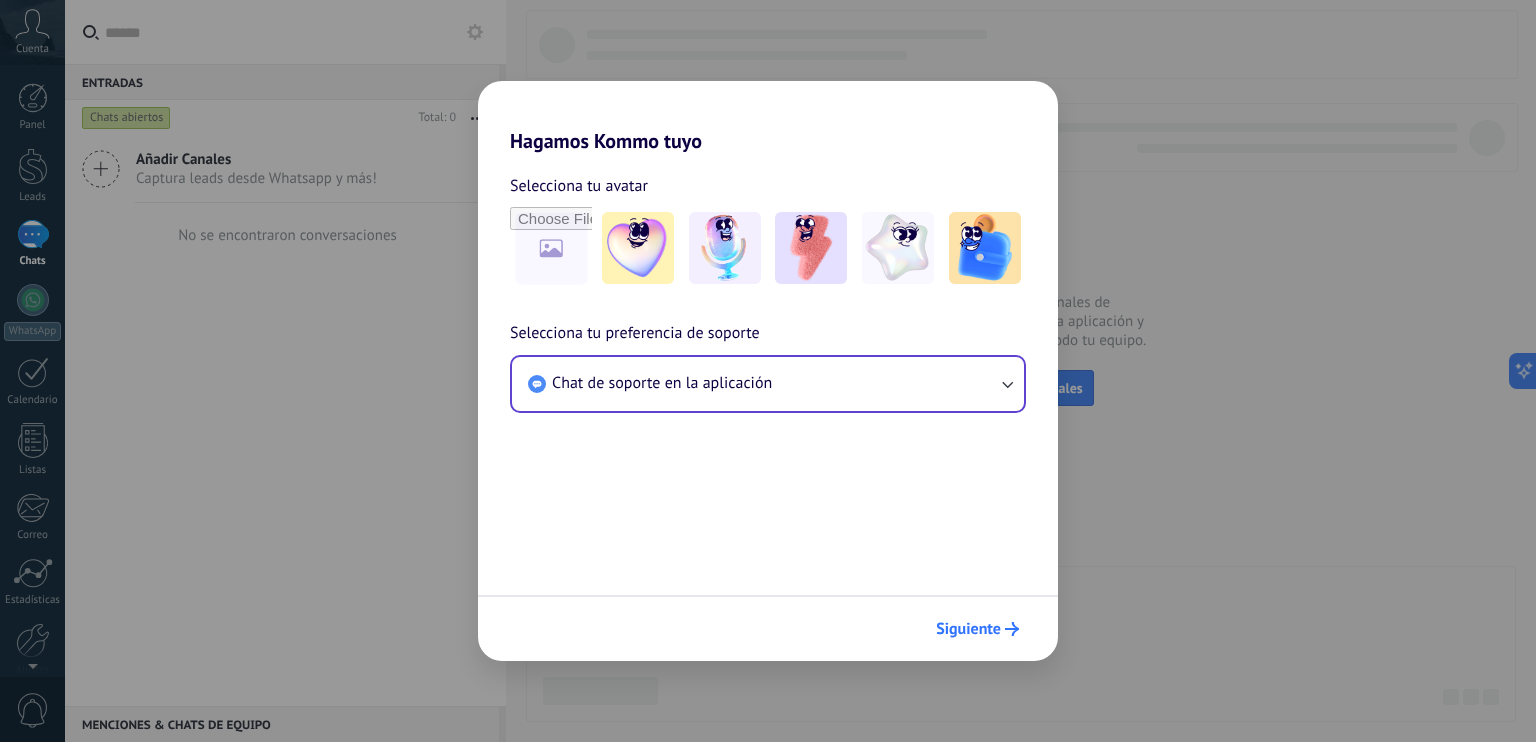 click on "Siguiente" at bounding box center [977, 629] 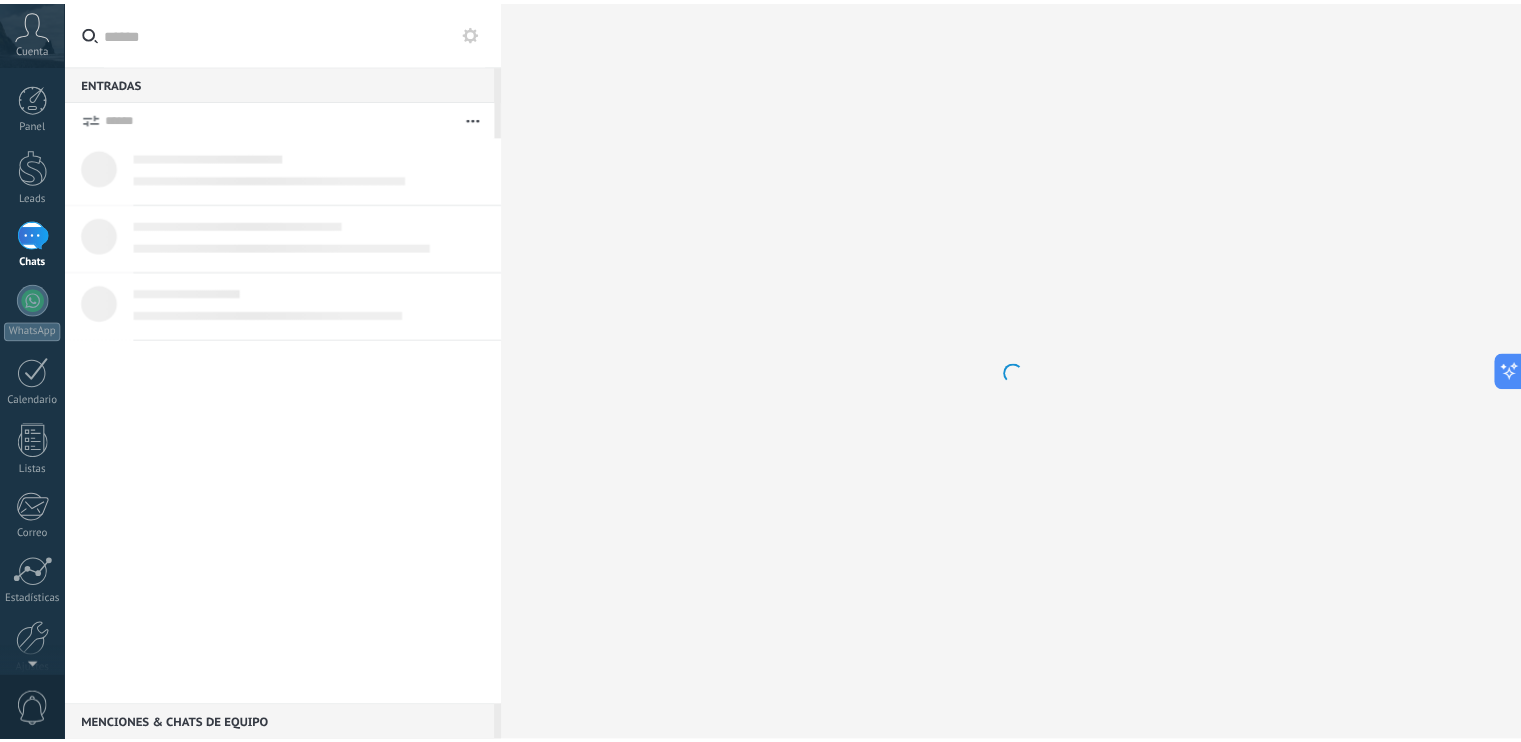scroll, scrollTop: 0, scrollLeft: 0, axis: both 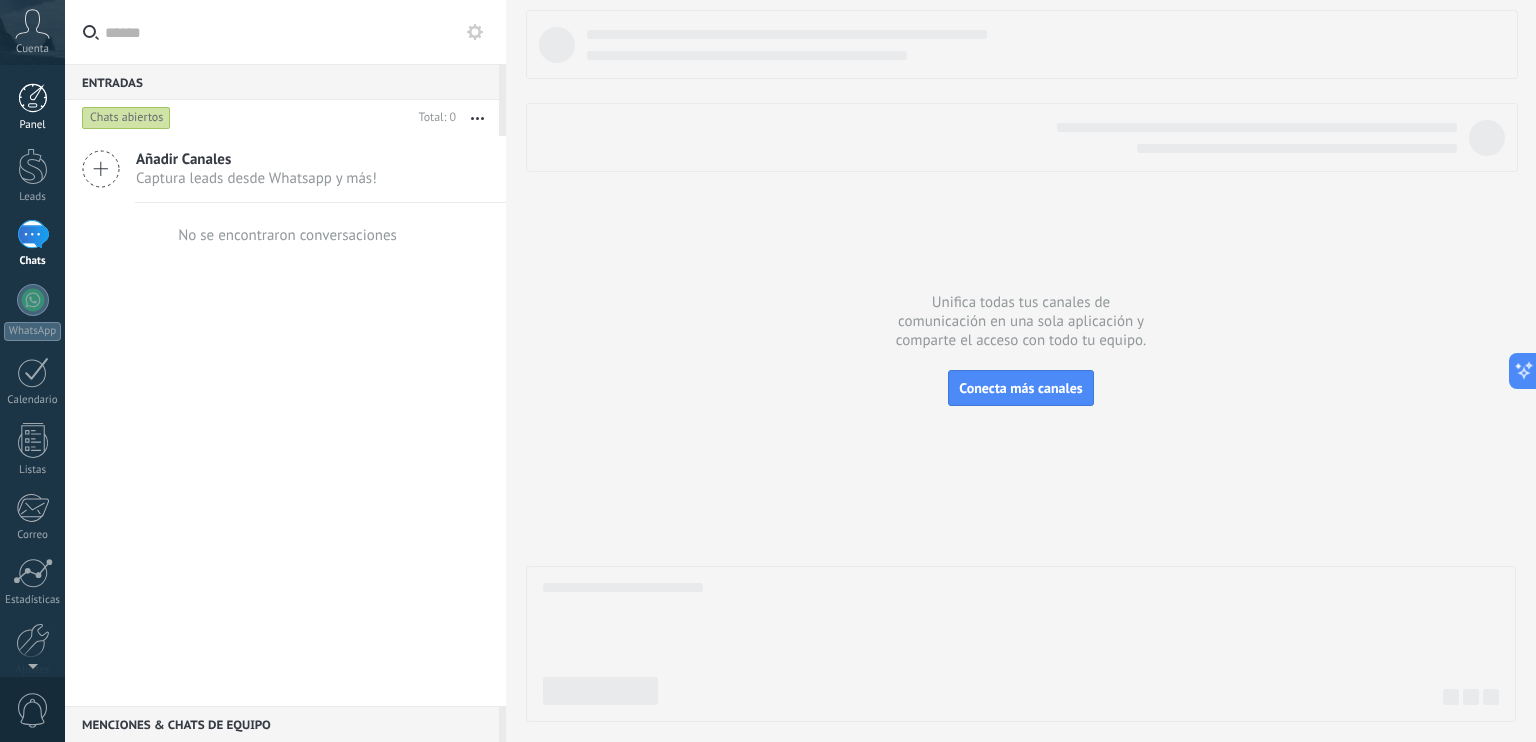 click at bounding box center [33, 98] 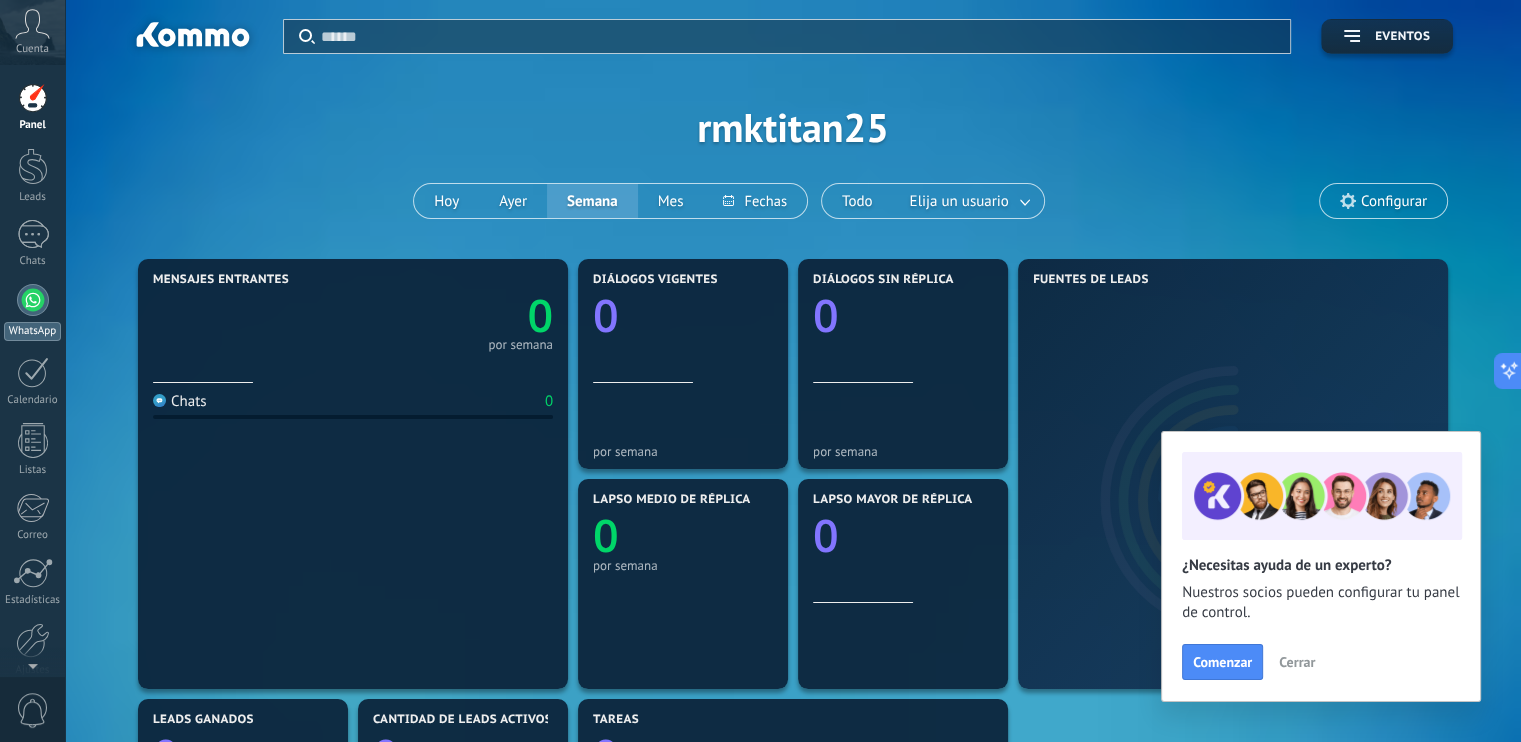 click at bounding box center (33, 300) 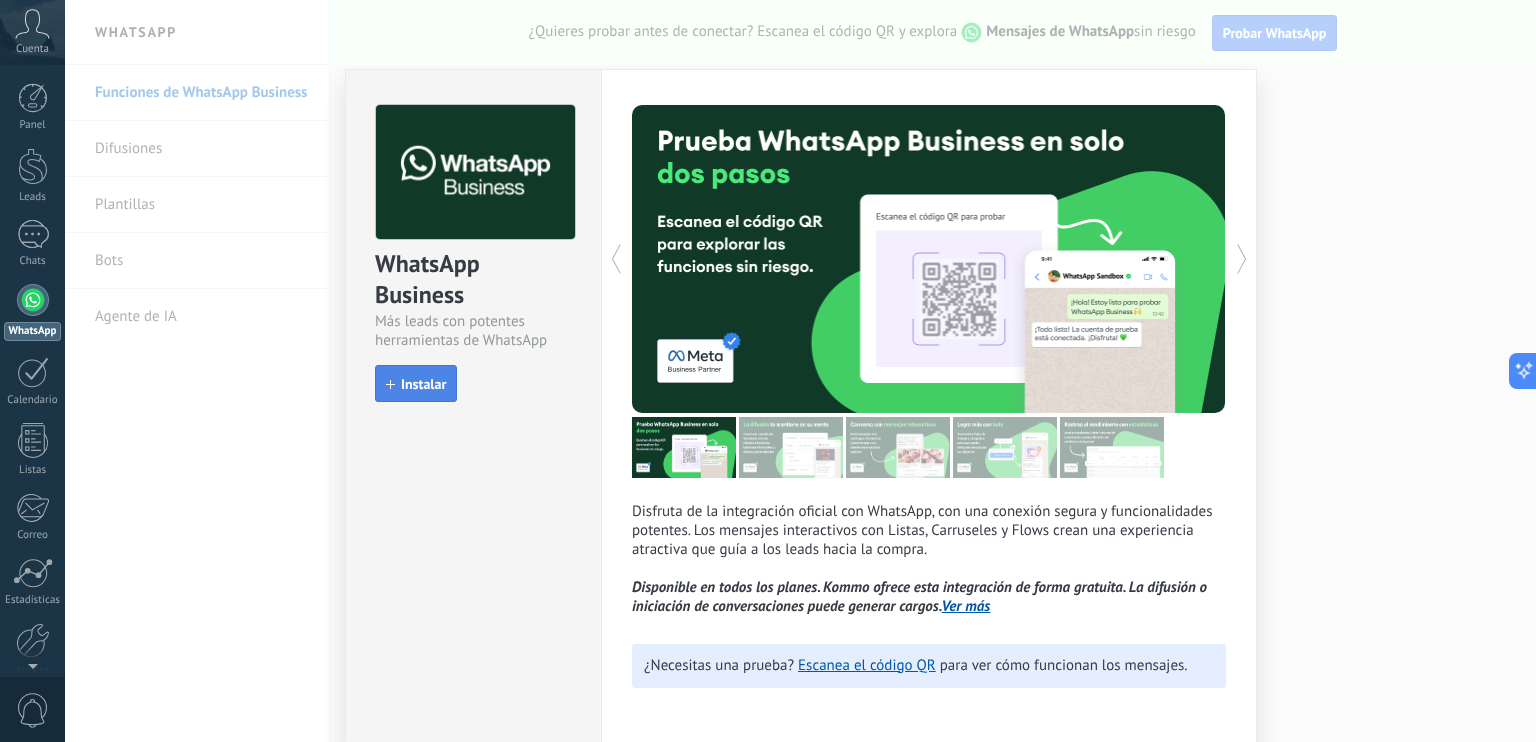click on "Instalar" at bounding box center [416, 384] 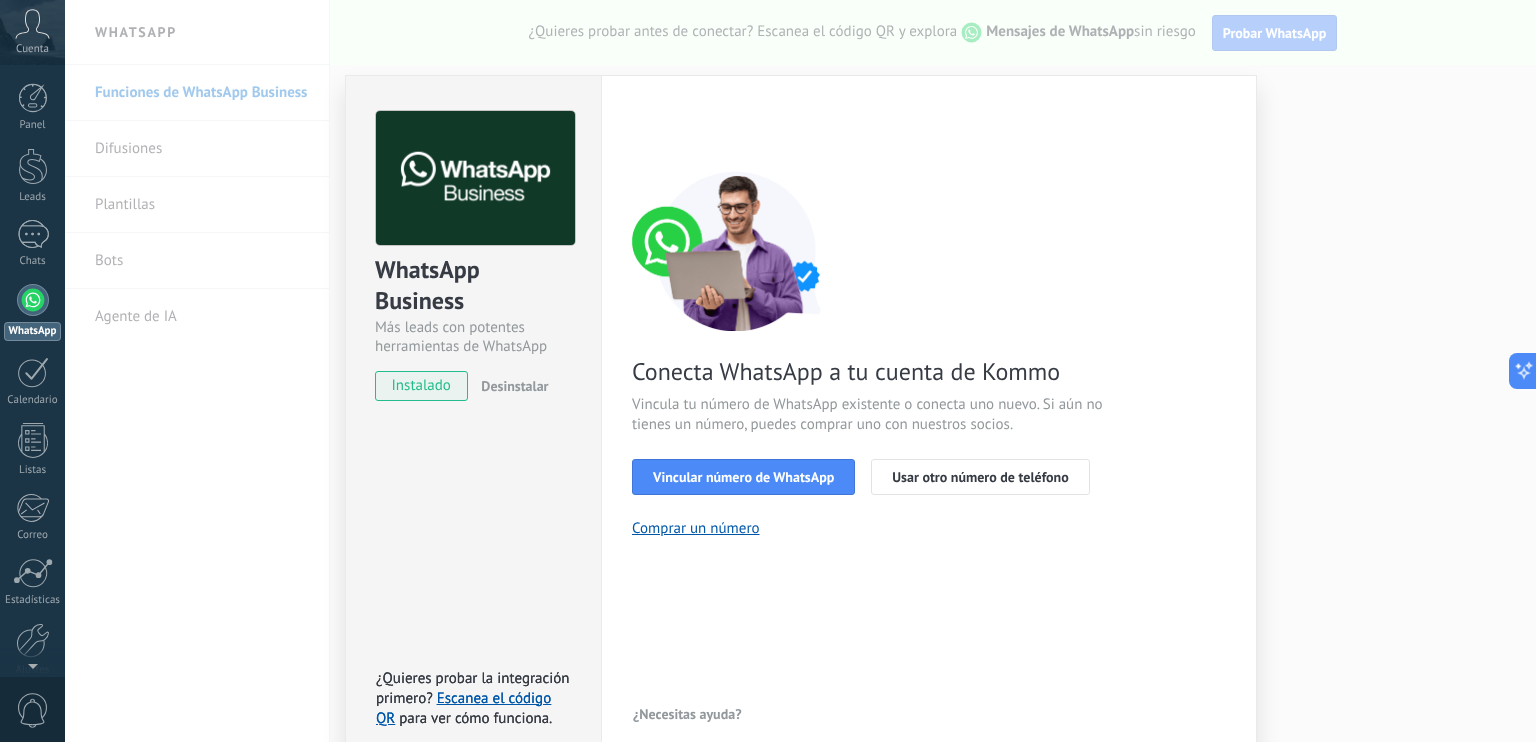 click on "Conecta WhatsApp a tu cuenta de Kommo Vincula tu número de WhatsApp existente o conecta uno nuevo. Si aún no tienes un número, puedes comprar uno con nuestros socios. Vincular número de WhatsApp Usar otro número de teléfono Comprar un número" at bounding box center [929, 354] 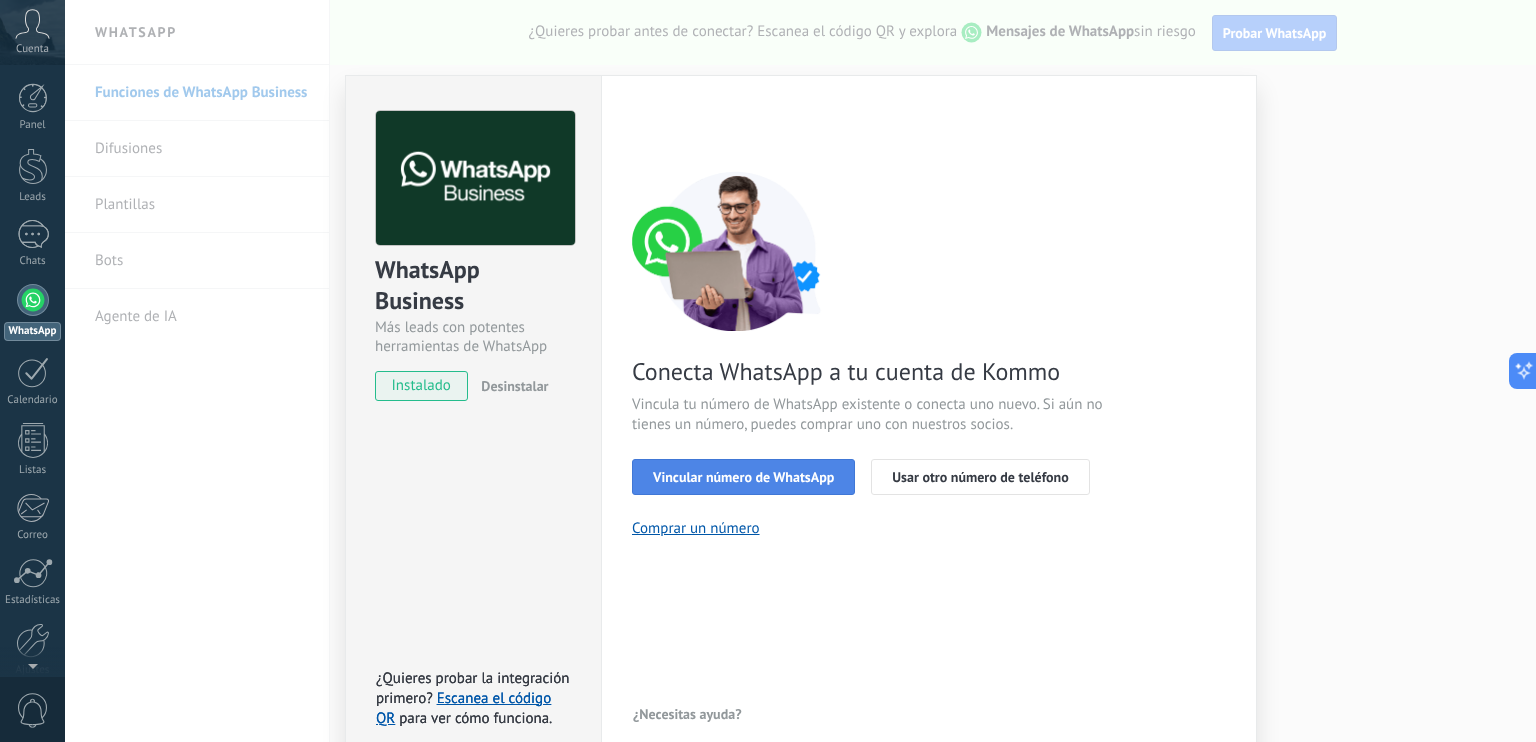 click on "Vincular número de WhatsApp" at bounding box center [743, 477] 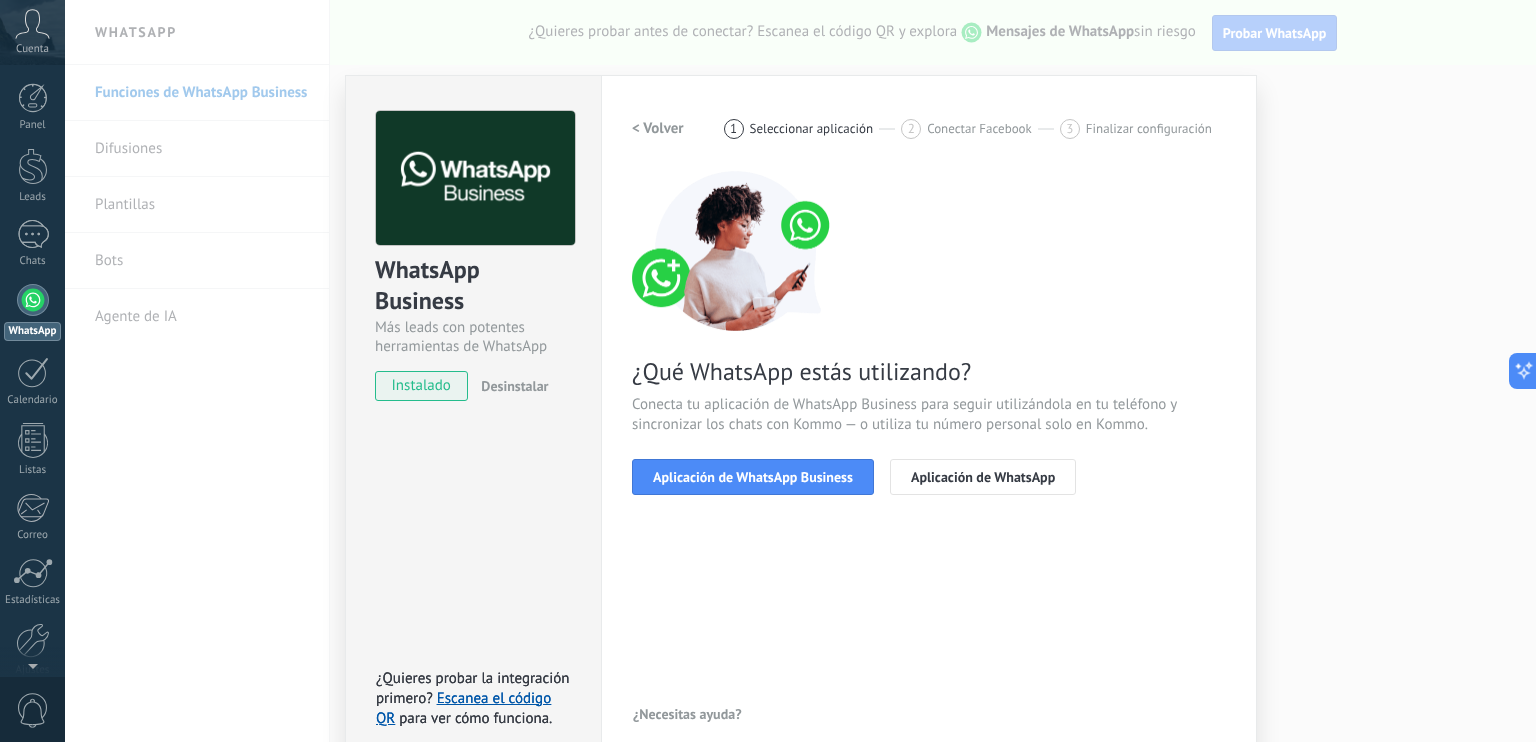 click on "Aplicación de WhatsApp Business" at bounding box center (753, 477) 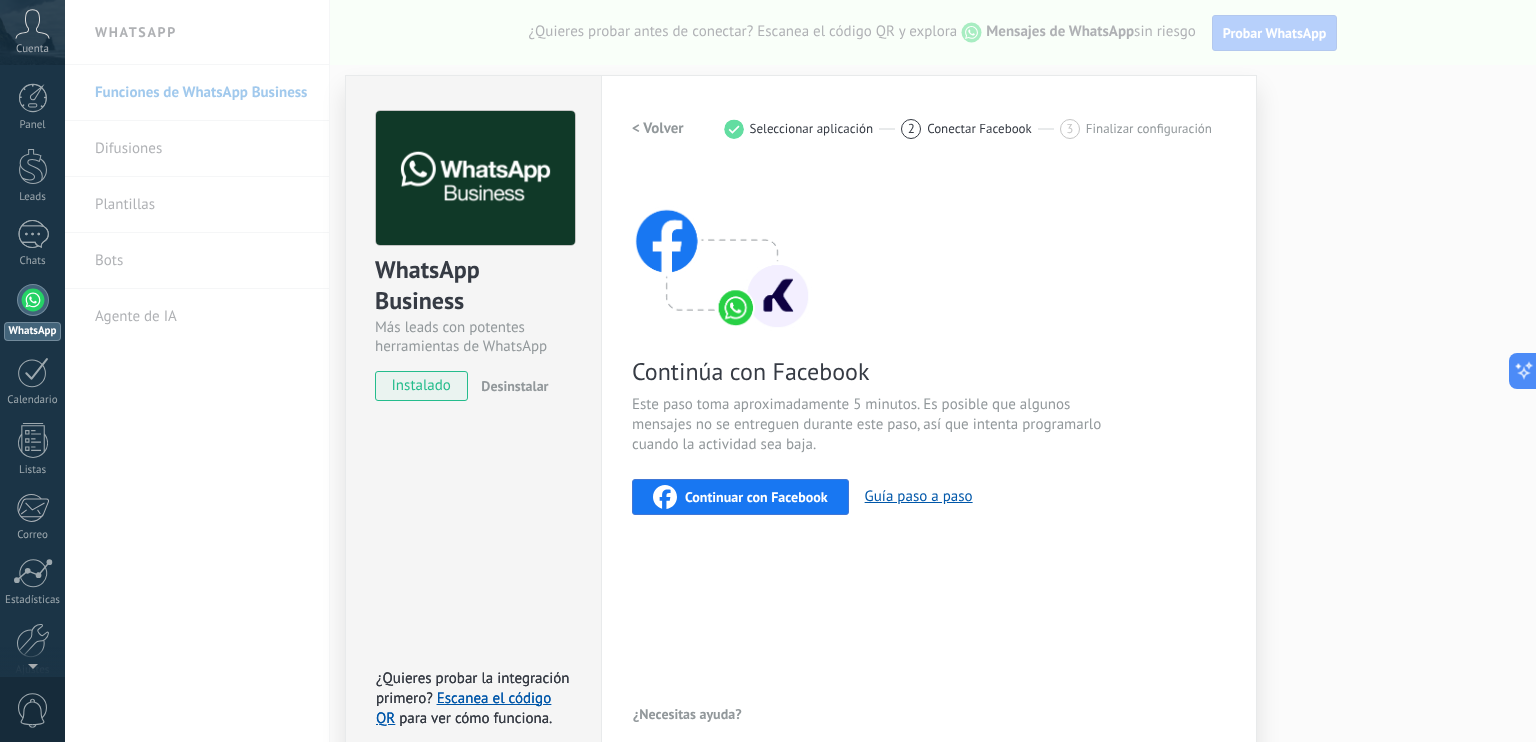 click on "Continuar con Facebook" at bounding box center (740, 497) 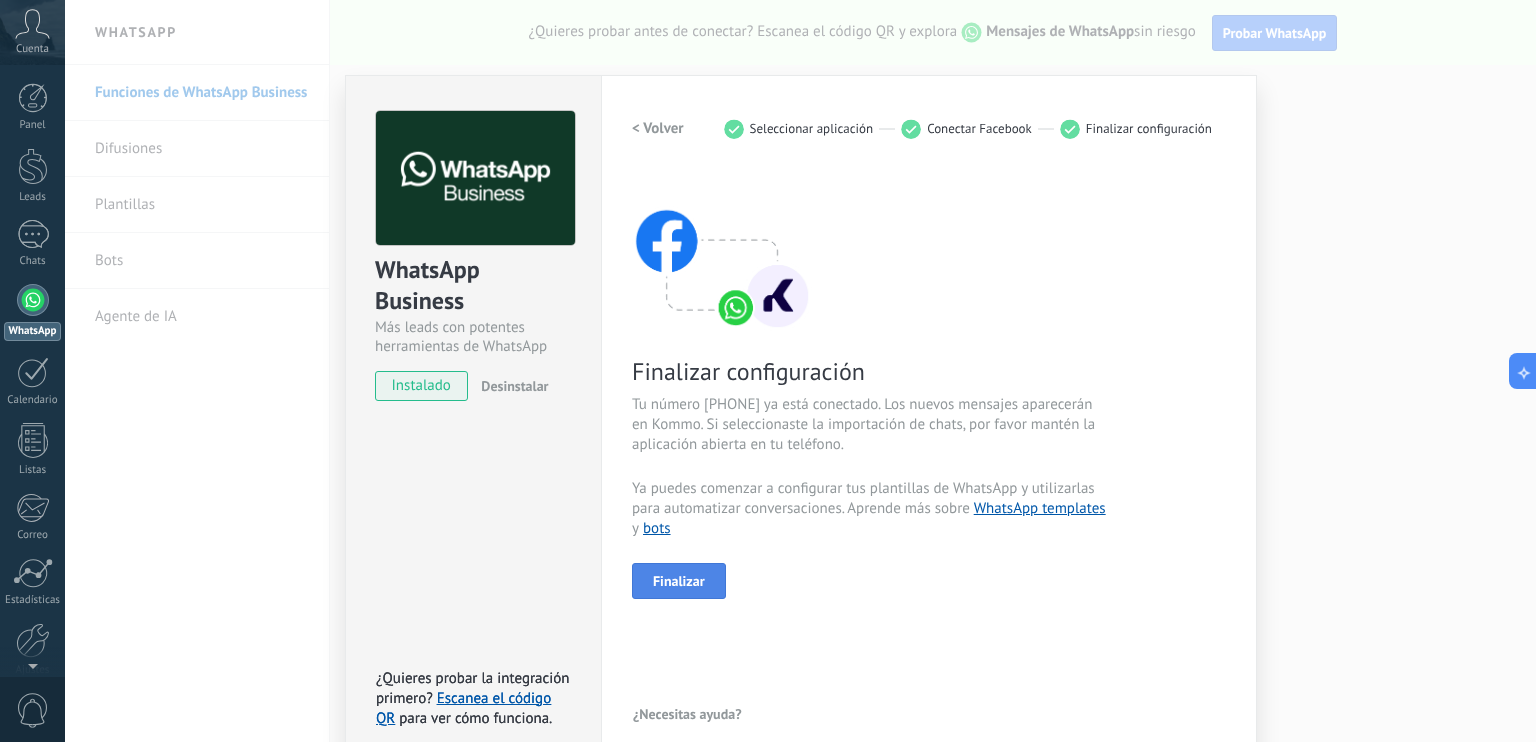 click on "Finalizar" at bounding box center (679, 581) 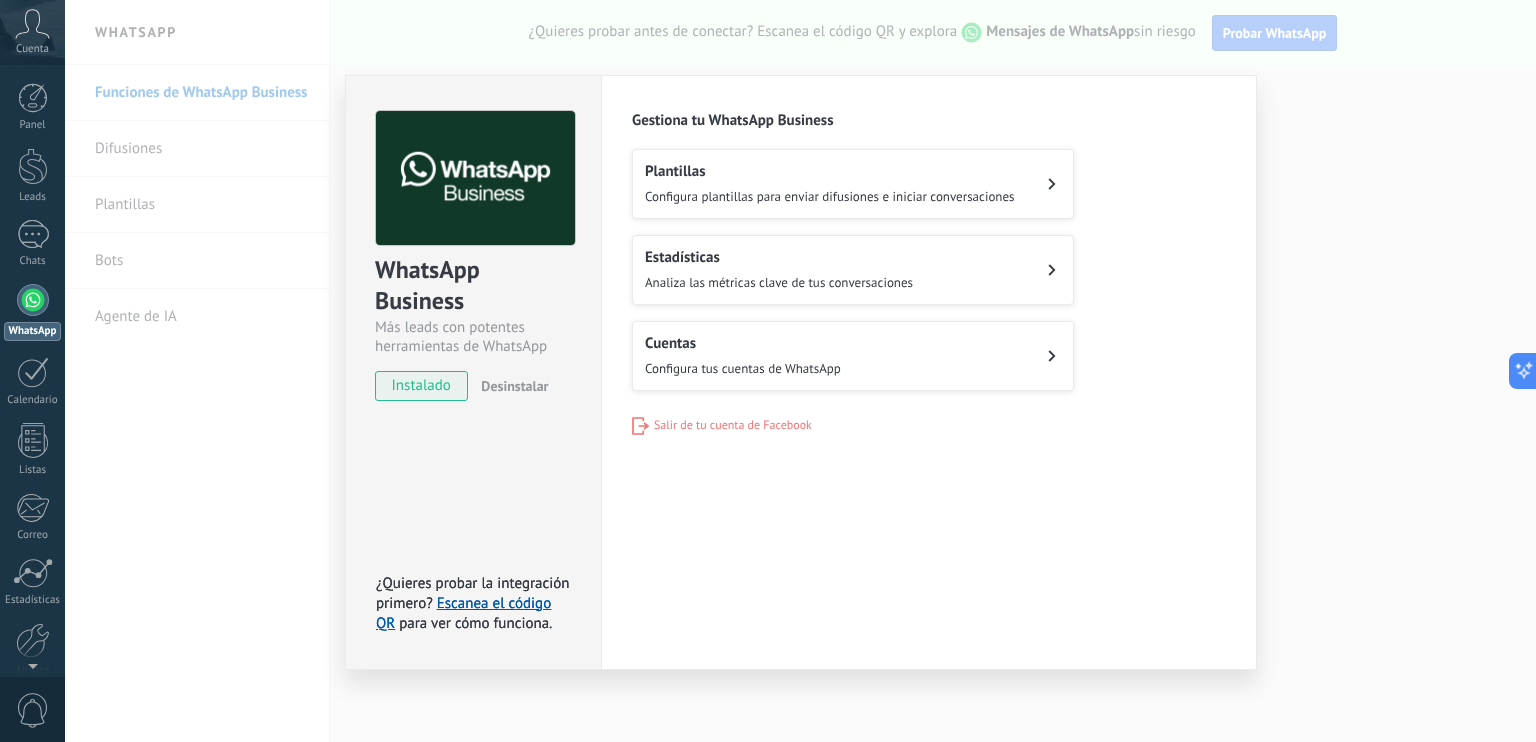 click on "Cuentas Configura tus cuentas de WhatsApp" at bounding box center [743, 356] 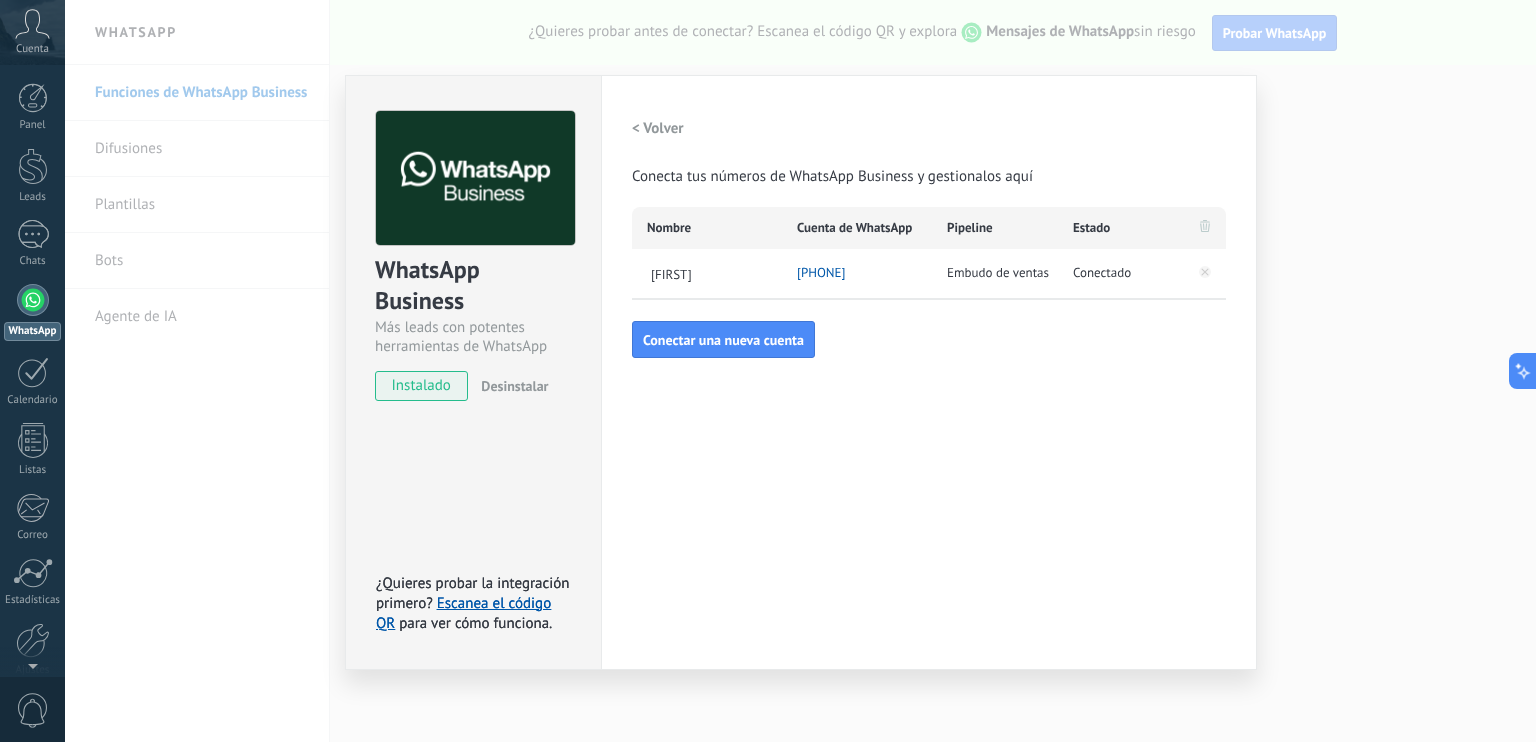 click on "< Volver Conecta tus números de WhatsApp Business y gestionalos aquí Nombre Cuenta de WhatsApp Pipeline Estado Plaskitt +[COUNTRY_CODE] [PHONE] Embudo de ventas Conectado Conectar una nueva cuenta" at bounding box center (929, 235) 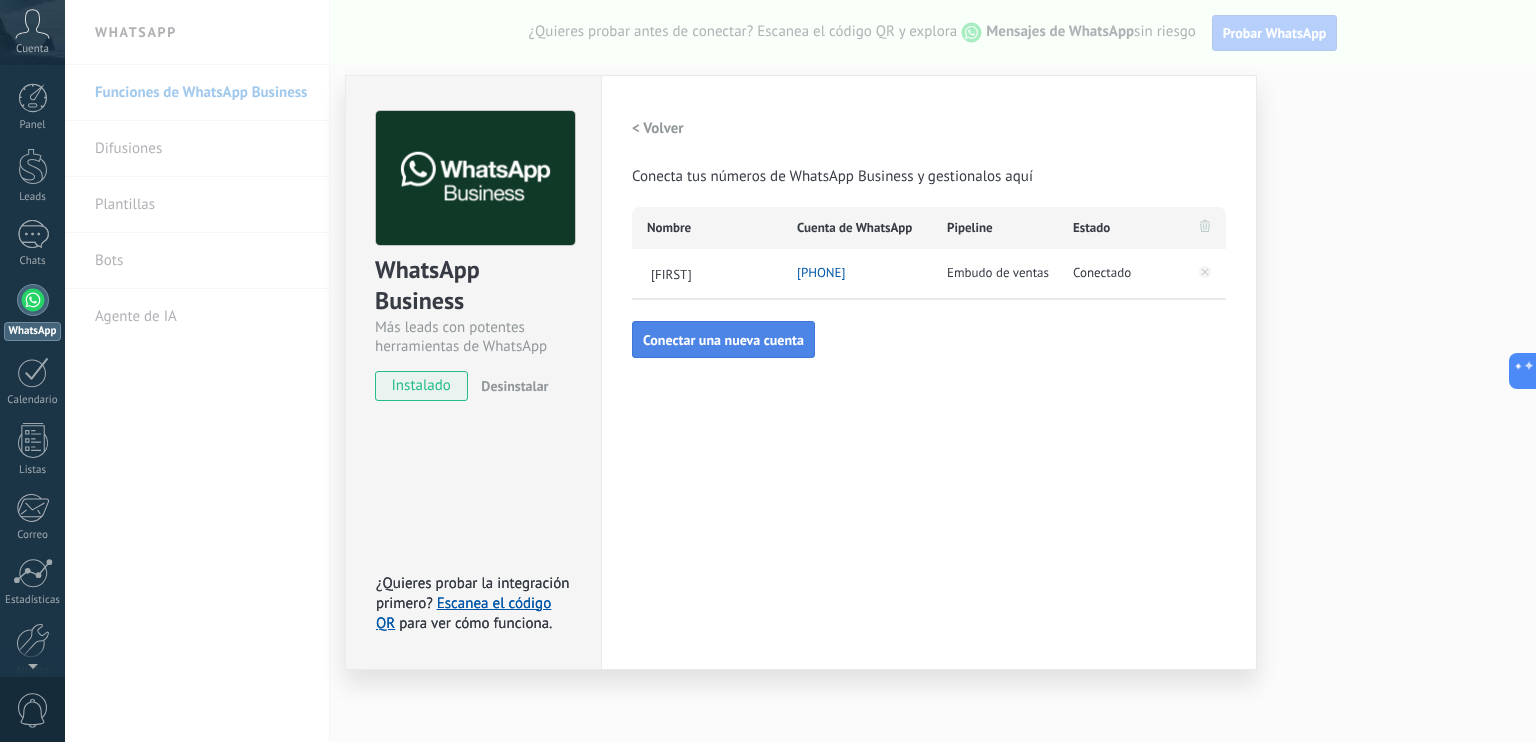 click on "Conectar una nueva cuenta" at bounding box center (723, 340) 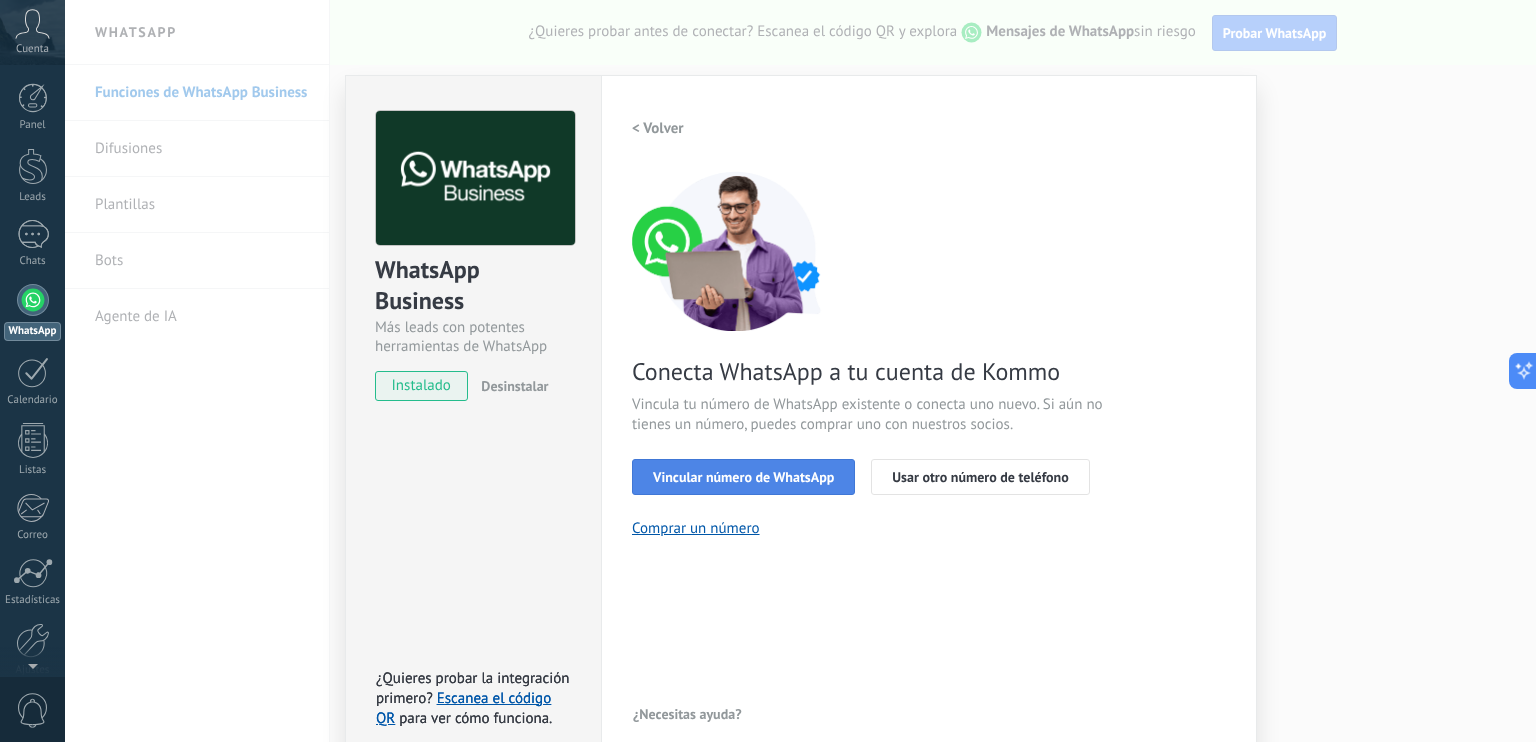 click on "Vincular número de WhatsApp" at bounding box center [743, 477] 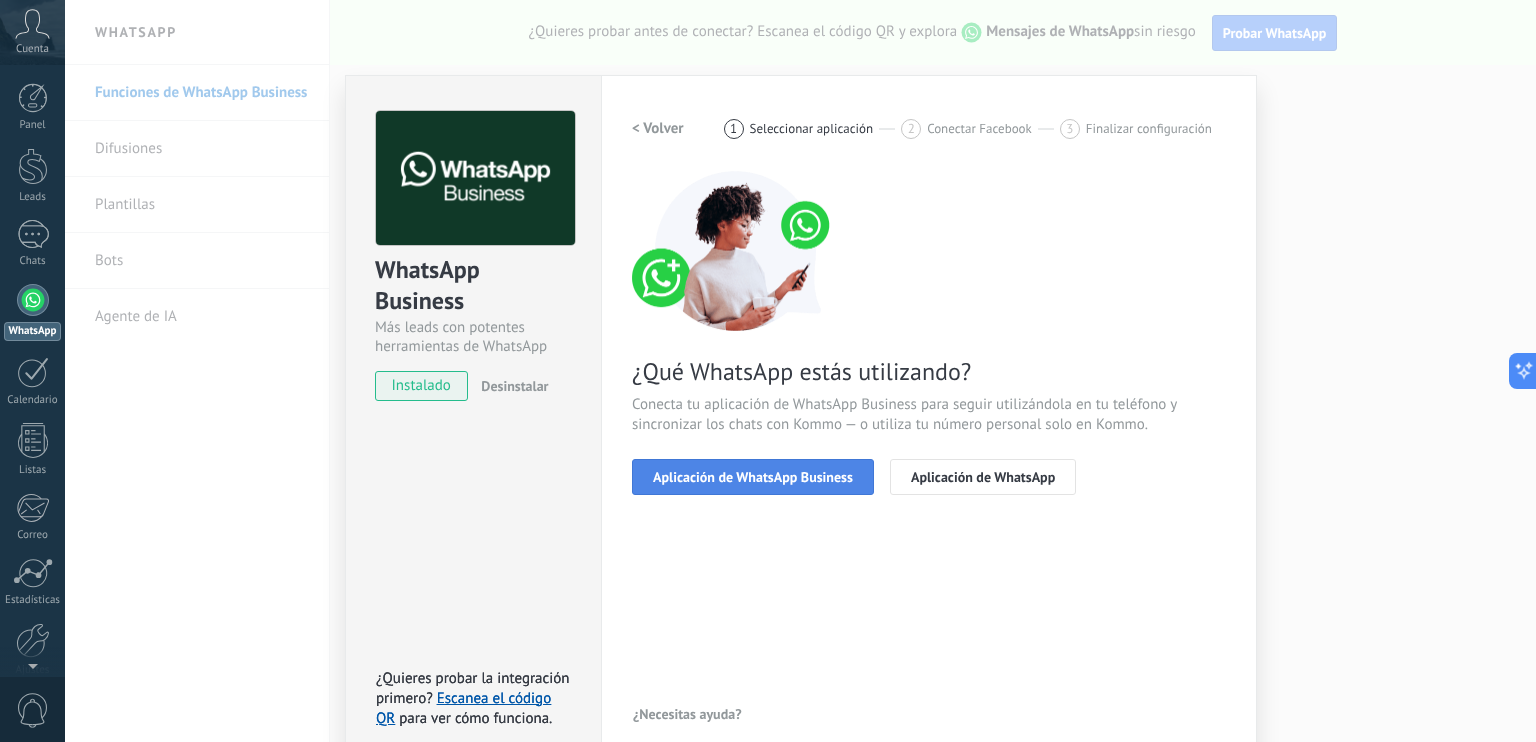 click on "Aplicación de WhatsApp Business" at bounding box center [753, 477] 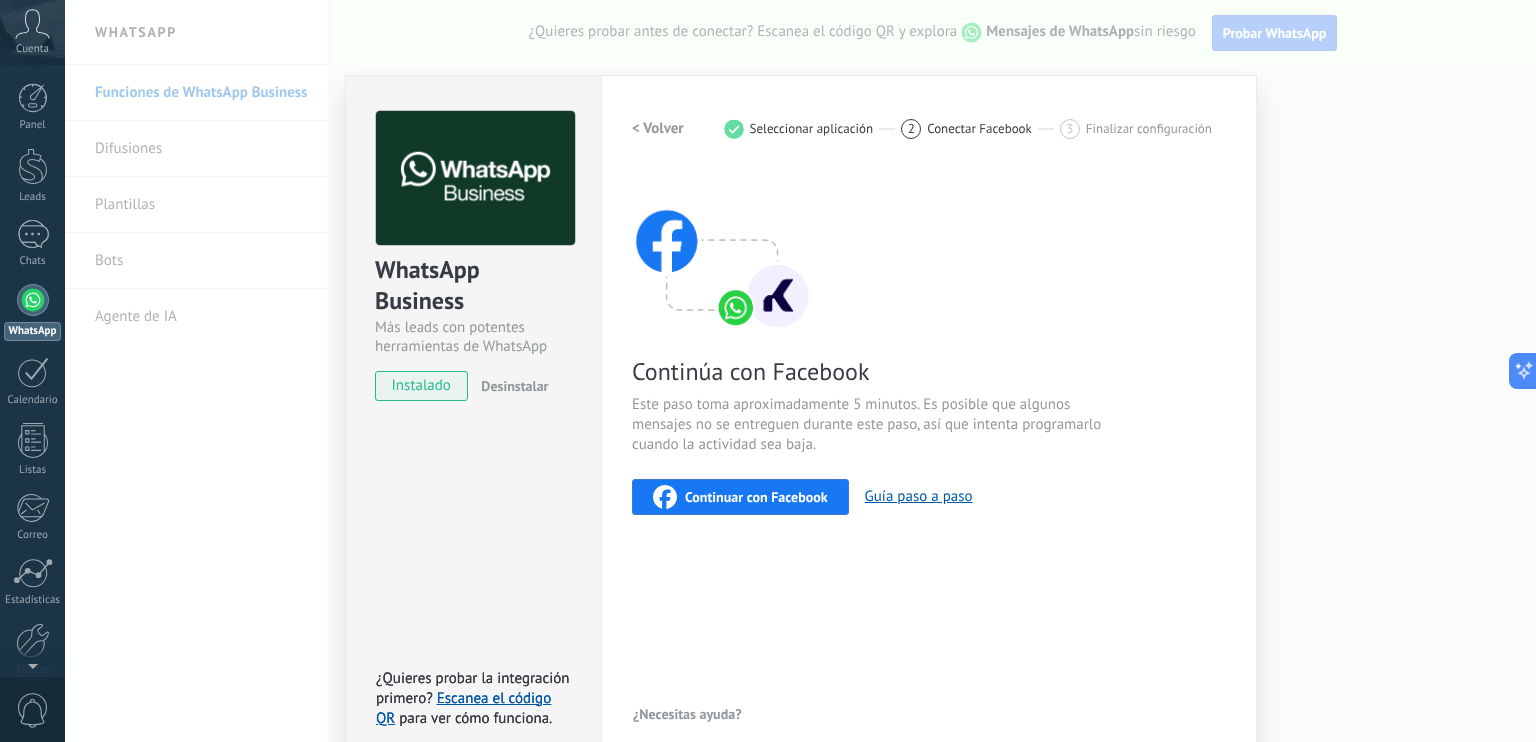 click on "Continuar con Facebook" at bounding box center (756, 497) 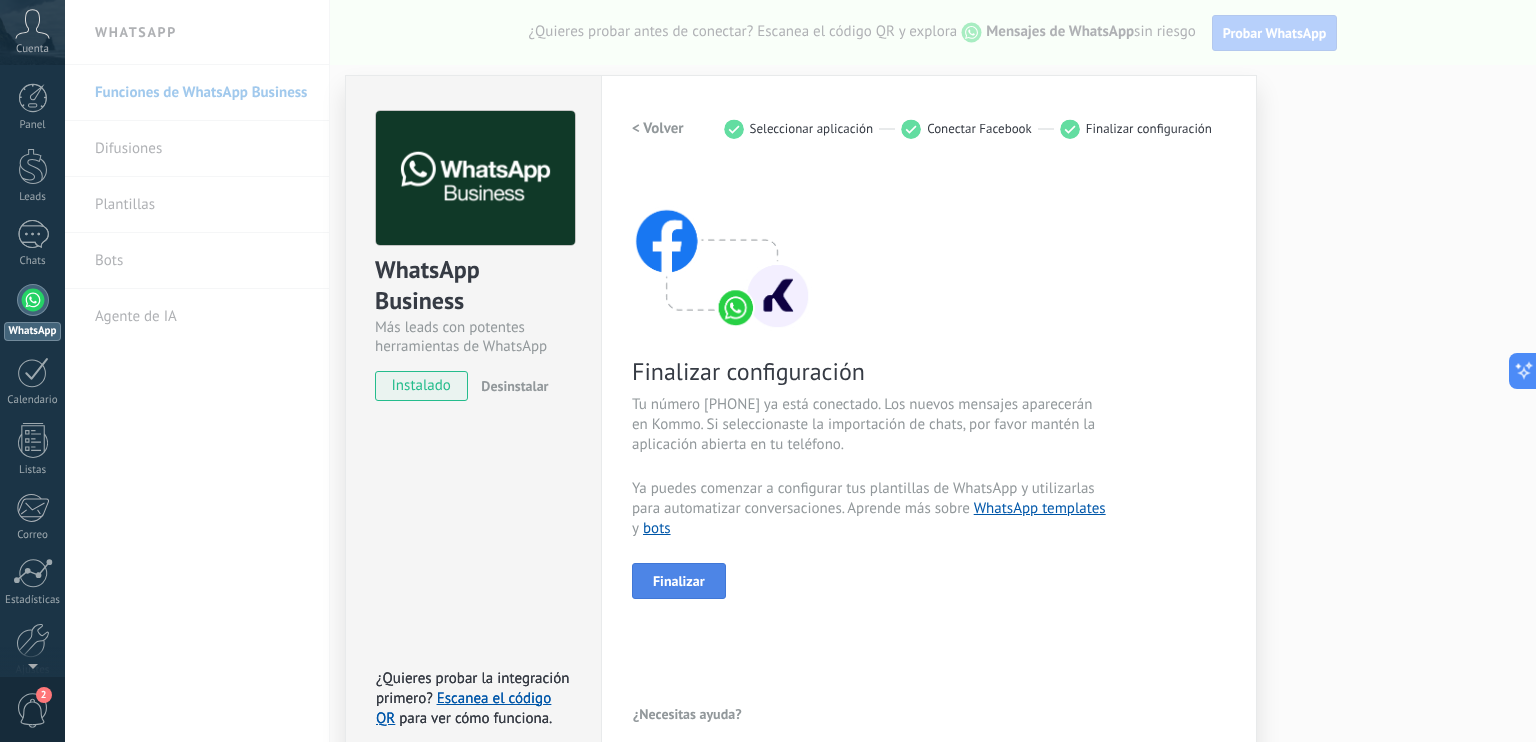 click on "Finalizar" at bounding box center (679, 581) 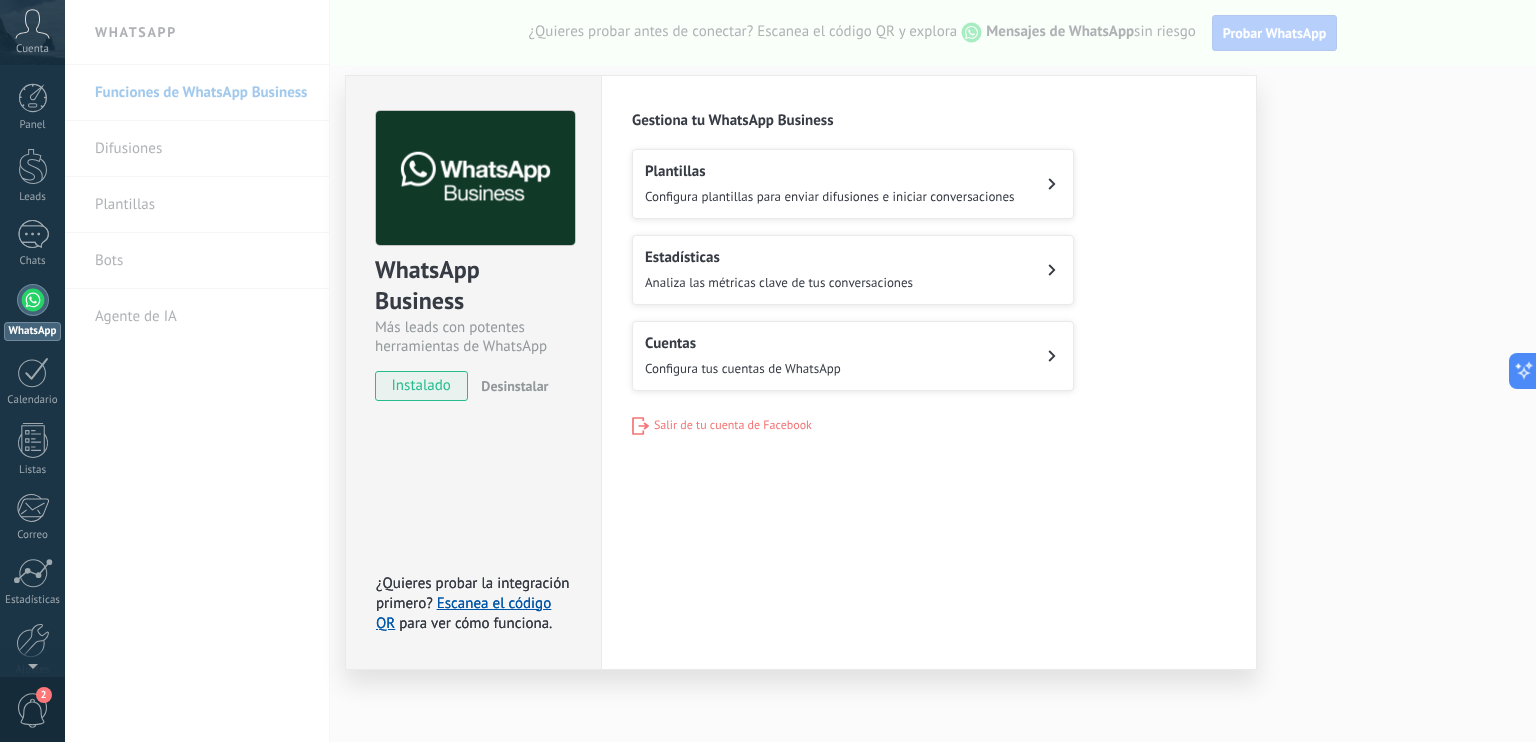 click on "Configura tus cuentas de WhatsApp" at bounding box center [743, 368] 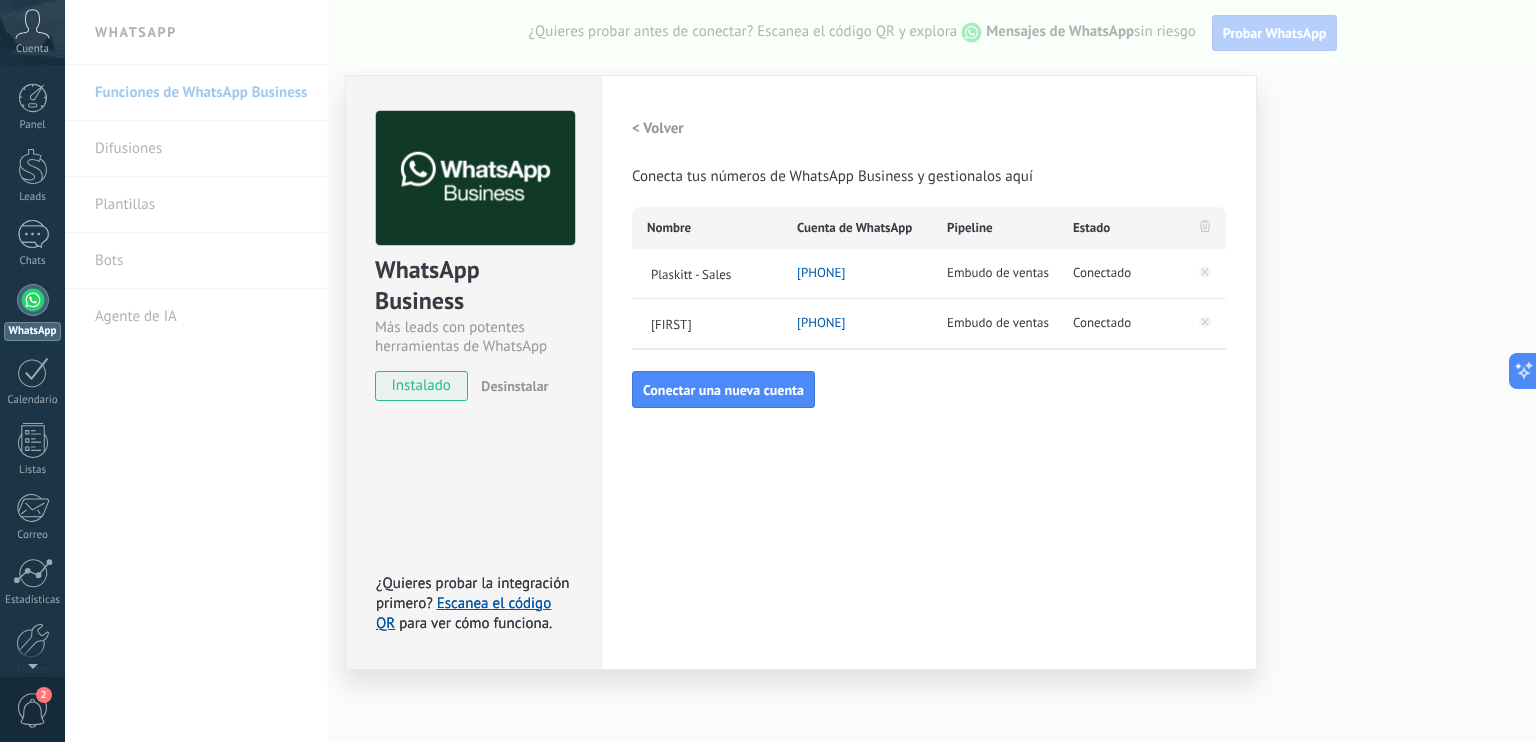 drag, startPoint x: 915, startPoint y: 325, endPoint x: 796, endPoint y: 329, distance: 119.06721 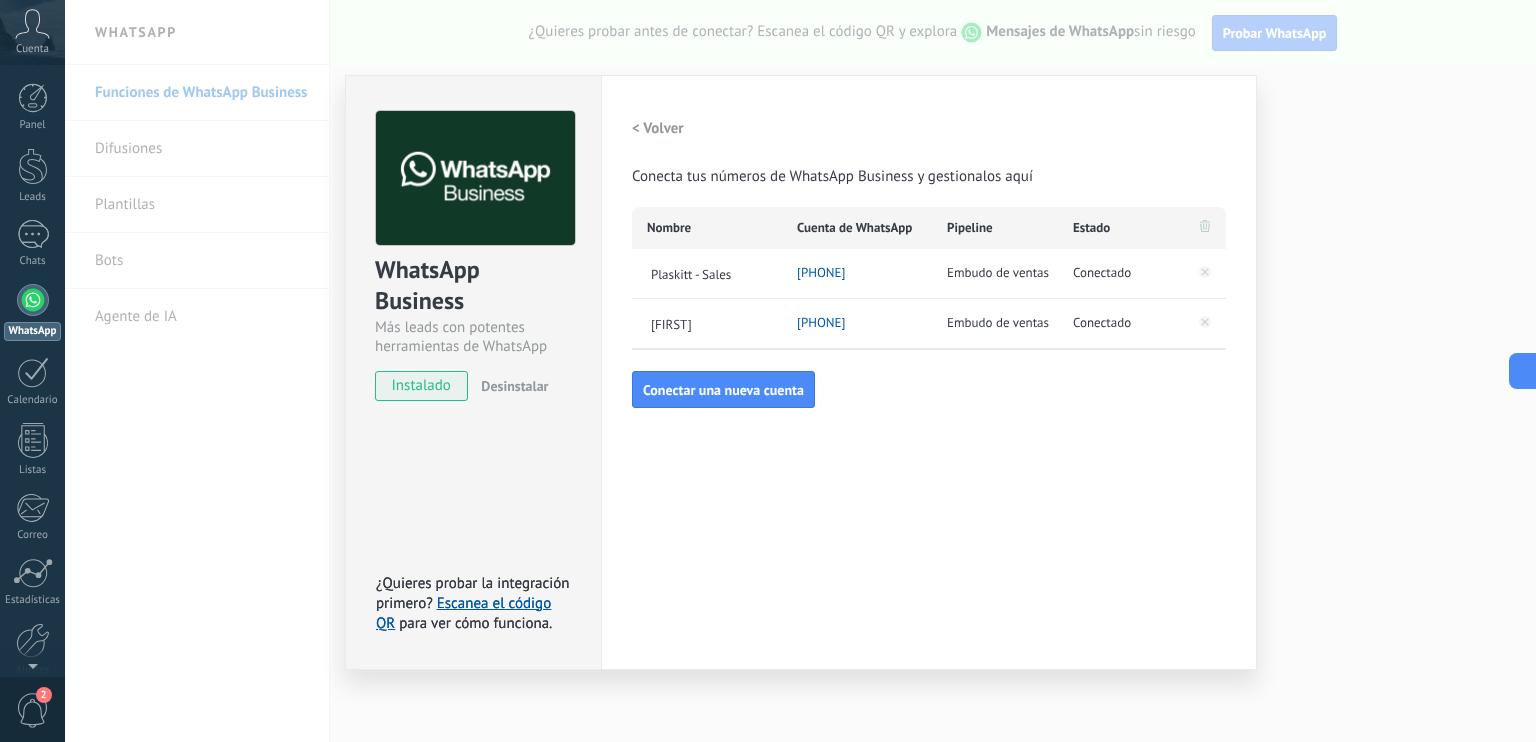 click on "WhatsApp Business Más leads con potentes herramientas de WhatsApp instalado Desinstalar ¿Quieres probar la integración primero? Escanea el código QR para ver cómo funciona. ¿Quieres probar la integración primero? Escanea el código QR para ver cómo funciona. Configuraciones Autorizaciones This tab logs the users who have granted integration access to this account. If you want to to remove a user's ability to send requests to the account on behalf of this integration, you can revoke access. If access is revoked from all users, the integration will stop working. This app is installed, but no one has given it access yet. WhatsApp Cloud API más _: Guardar < Volver Conecta tus números de WhatsApp Business y gestionalos aquí Nombre Cuenta de WhatsApp Pipeline Estado Plaskitt - Sales +[COUNTRY_CODE] [PHONE] Embudo de ventas Conectado Plaskitt +[COUNTRY_CODE] [PHONE] Embudo de ventas Conectado Conectar una nueva cuenta" at bounding box center (800, 371) 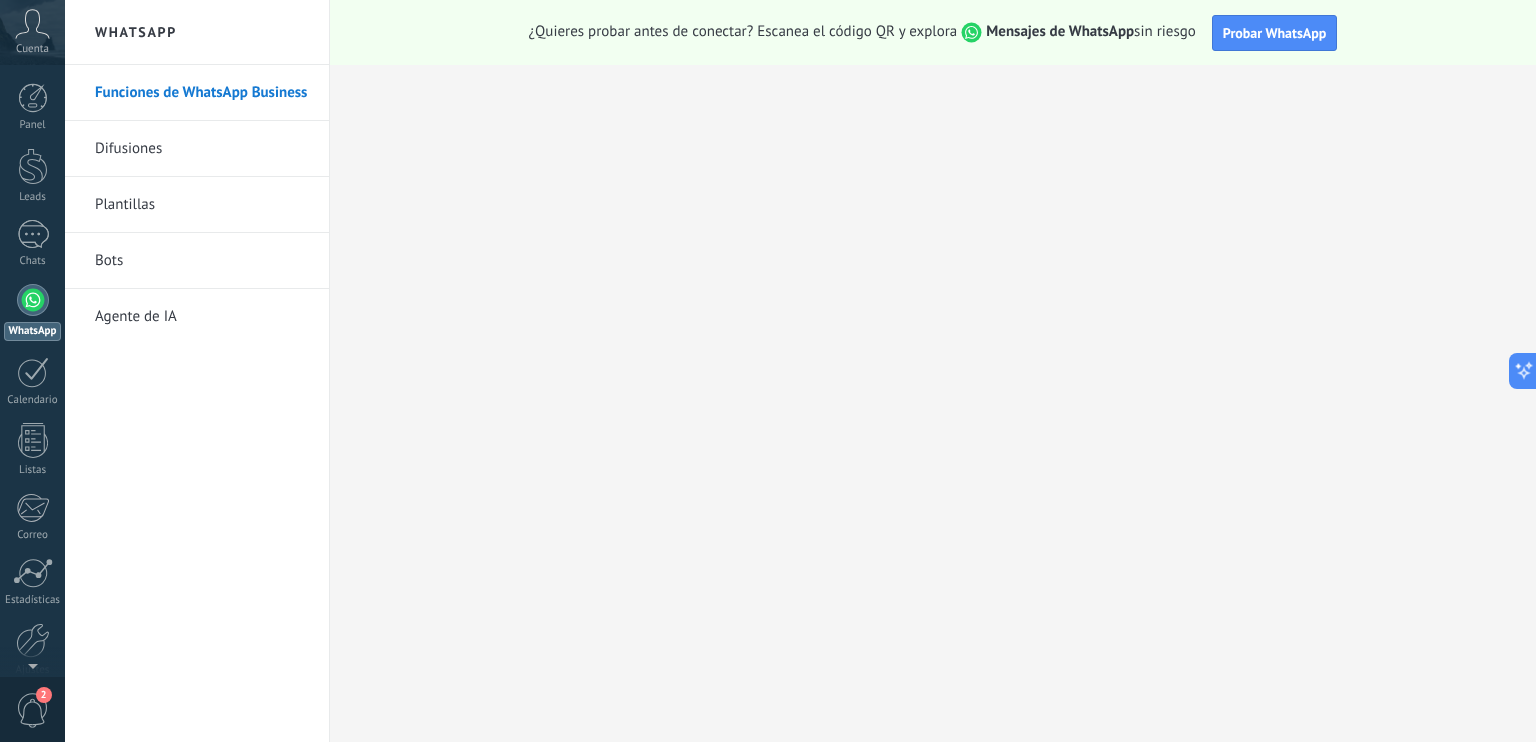 click 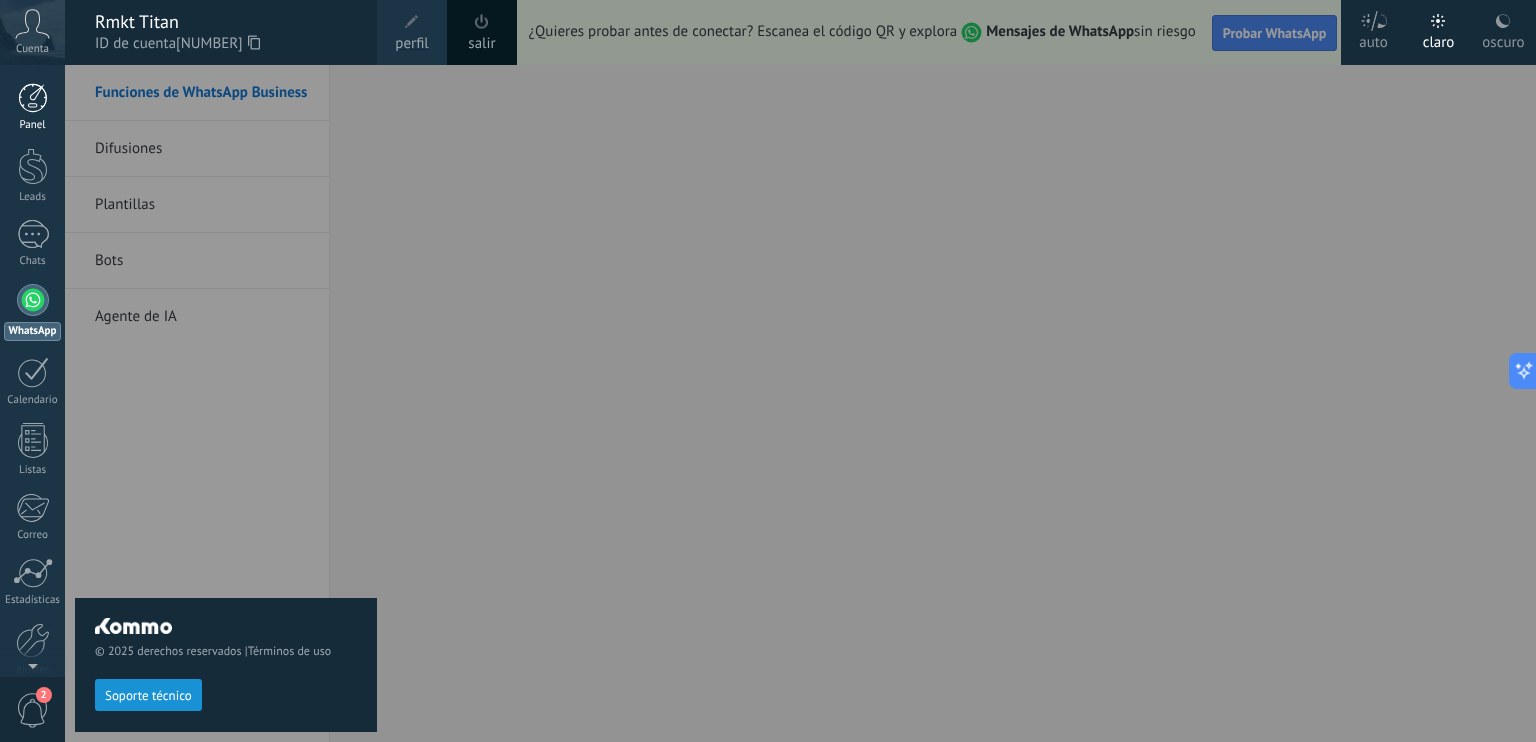 click on "Panel" at bounding box center (32, 107) 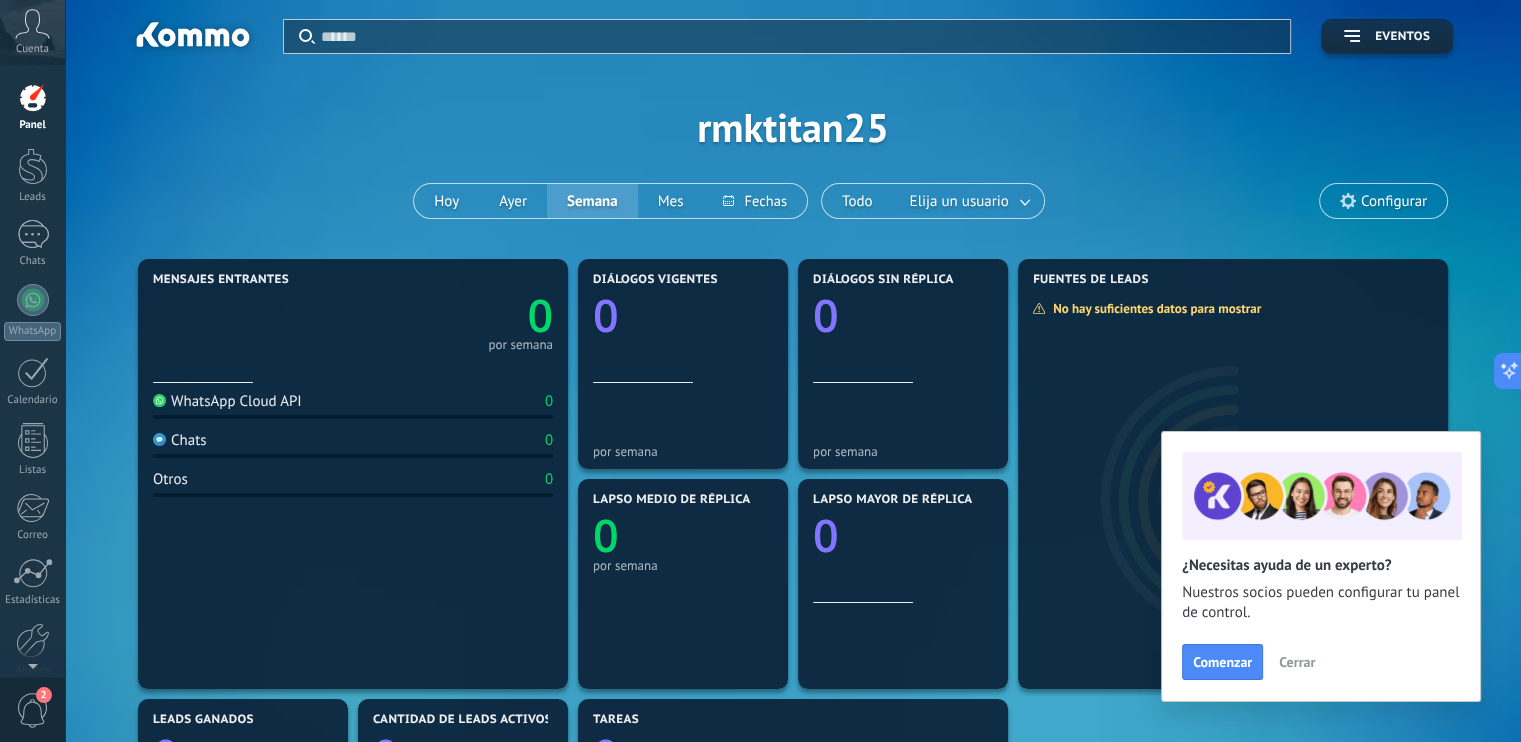 click on "Cuenta" at bounding box center (32, 49) 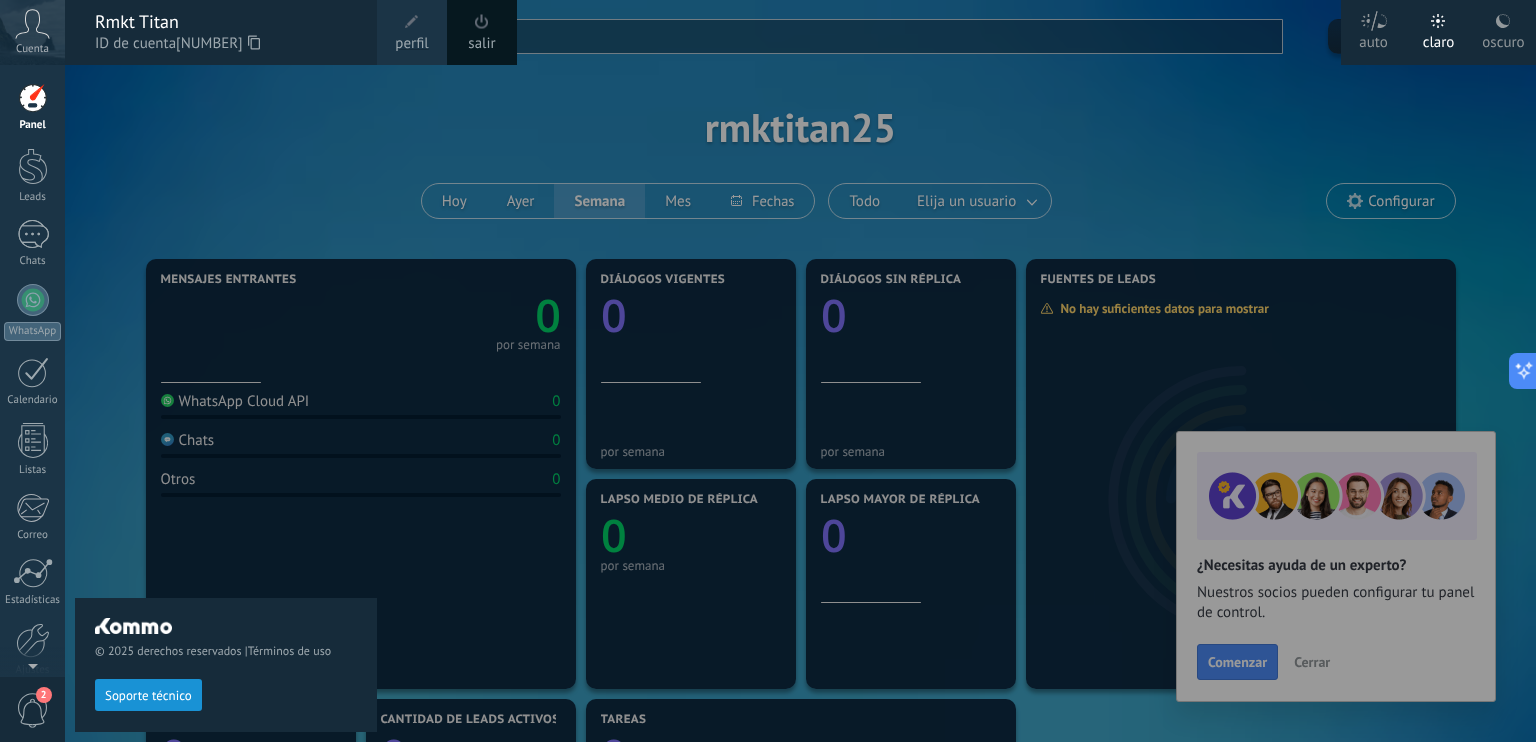 click on "salir" at bounding box center [481, 44] 